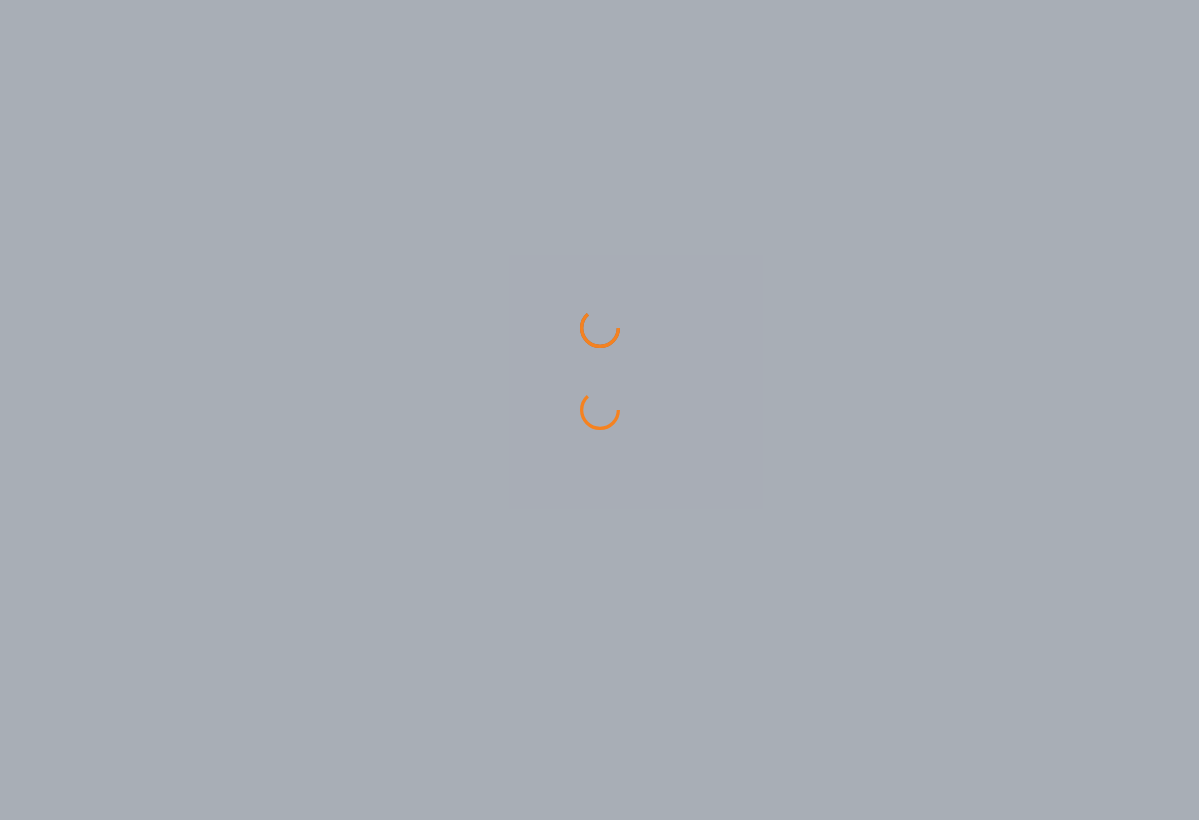 scroll, scrollTop: 0, scrollLeft: 0, axis: both 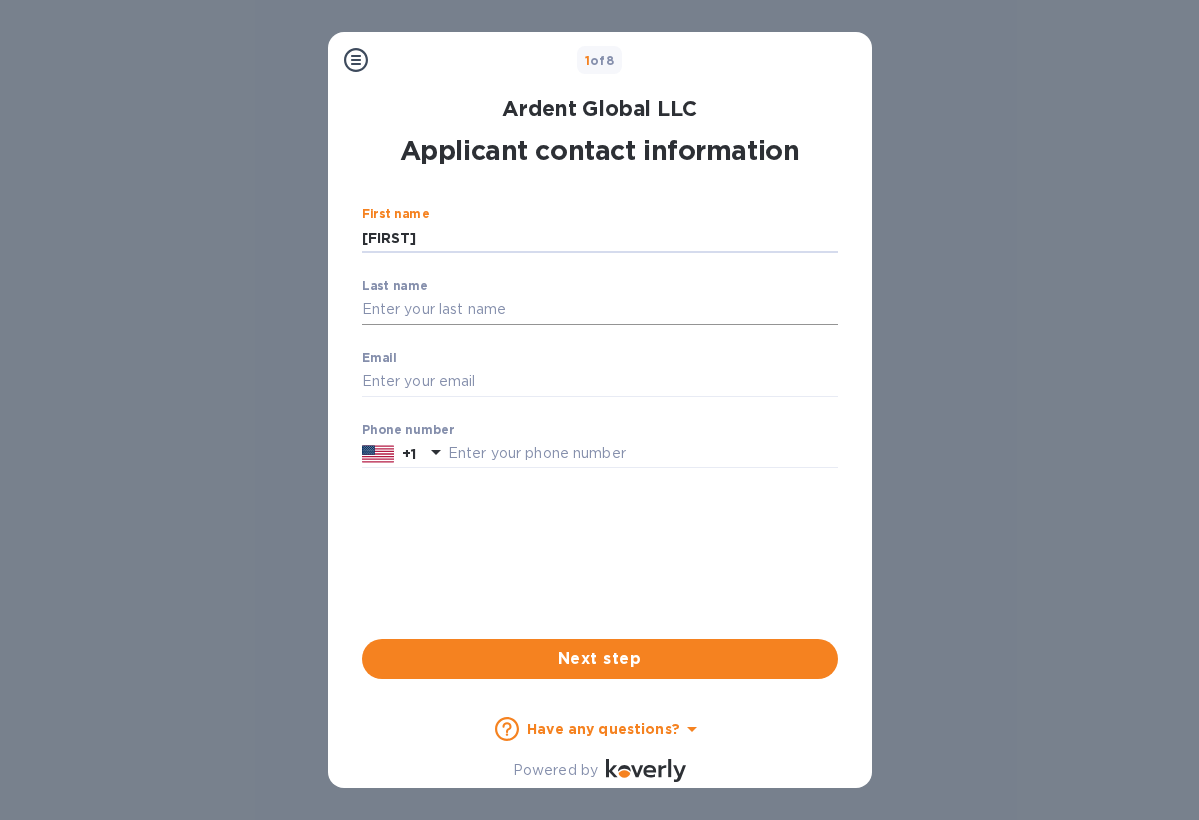 type on "[FIRST]" 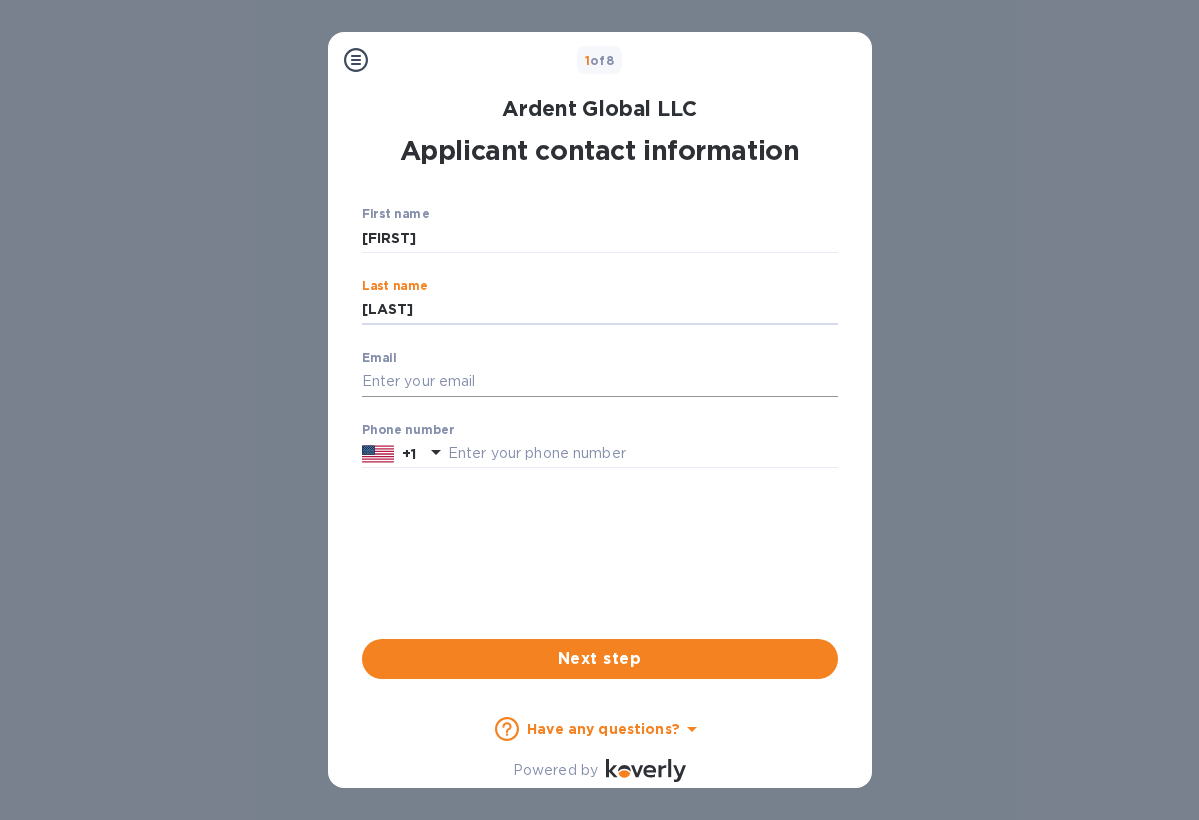 type on "[LAST]" 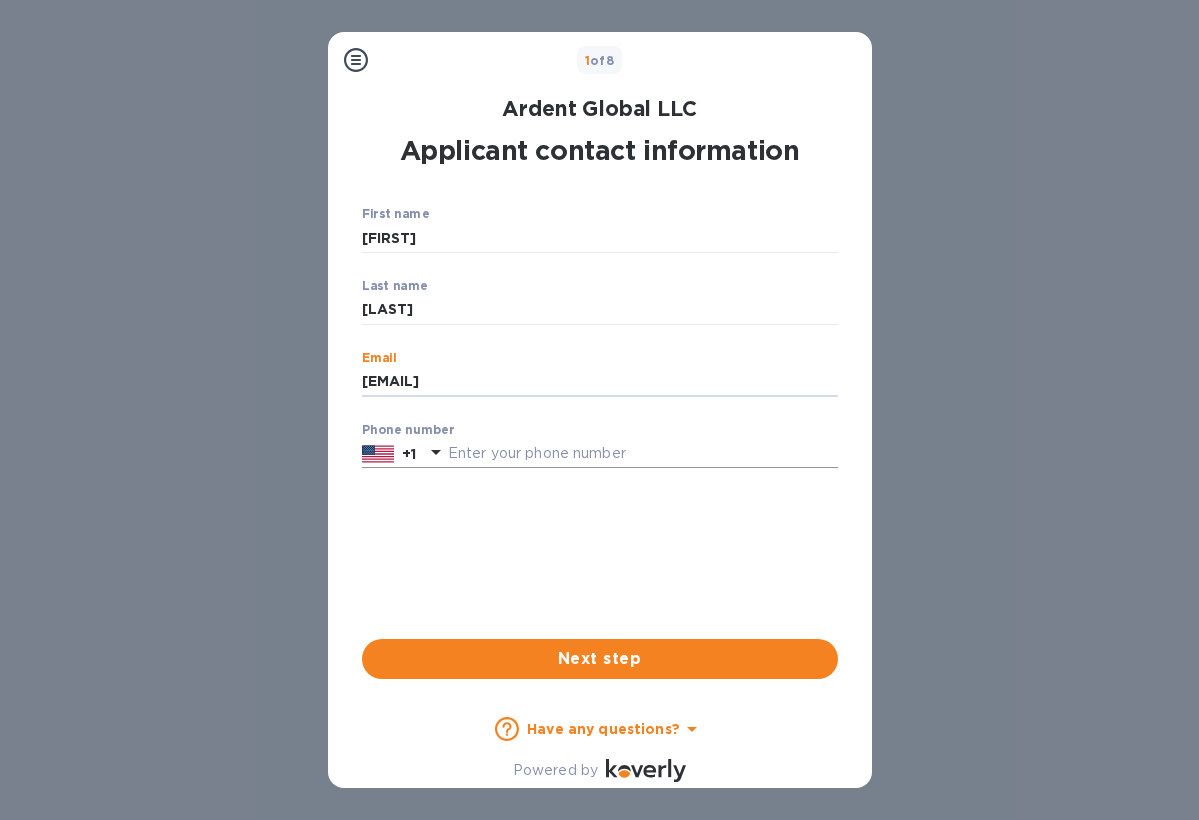 type on "haley@[EXAMPLE.COM]" 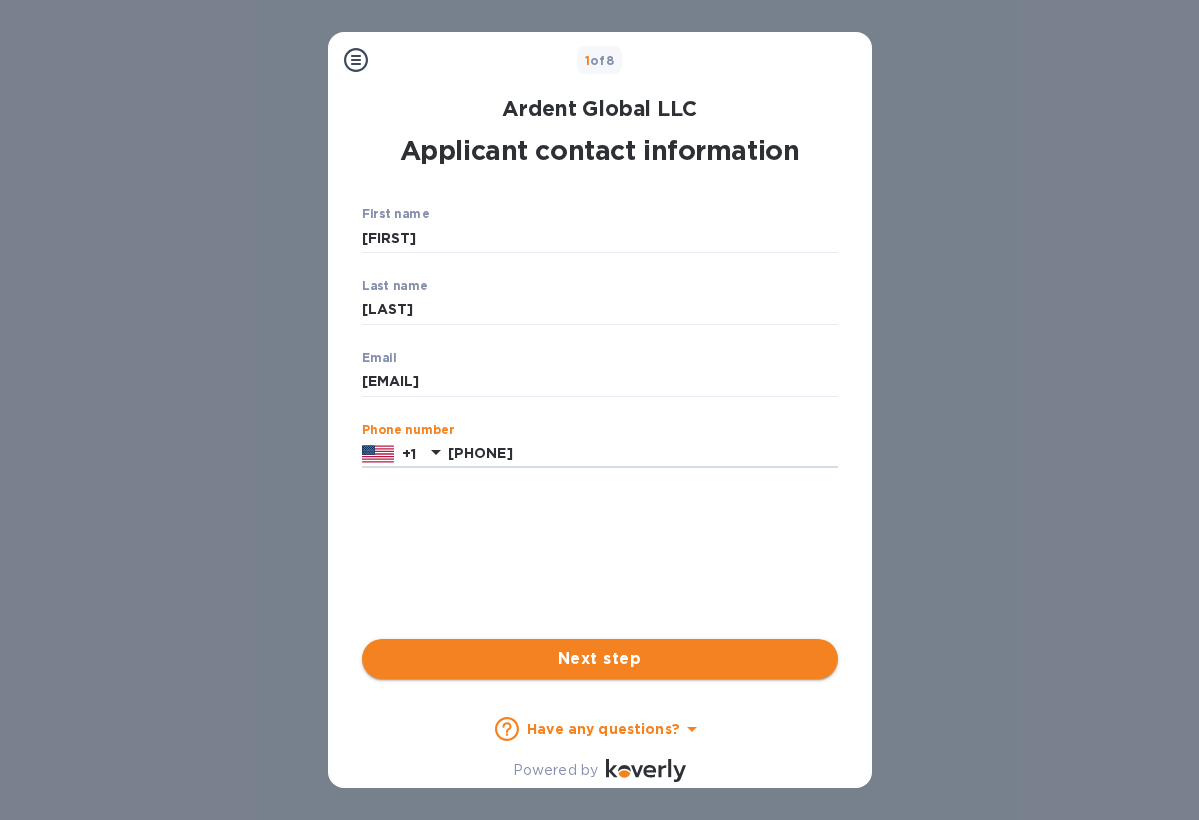 type on "[PHONE]" 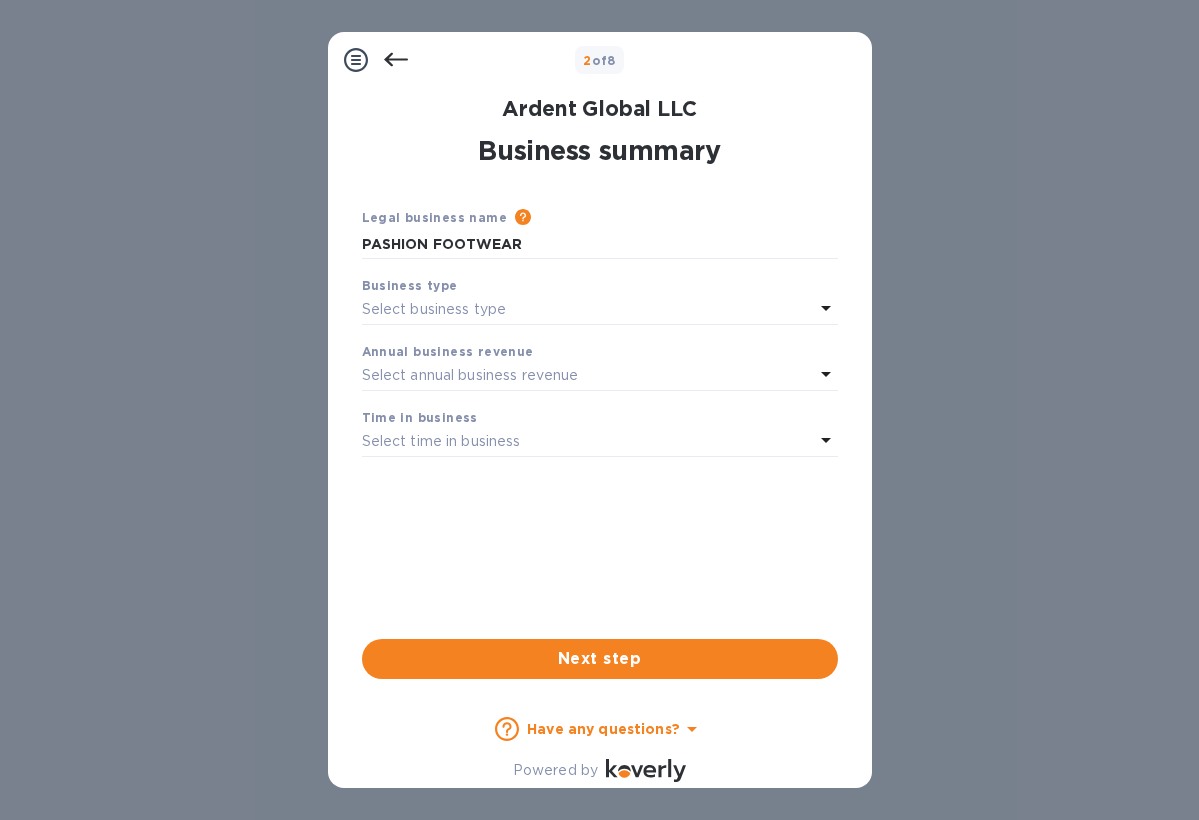 click on "Select business type" at bounding box center [588, 310] 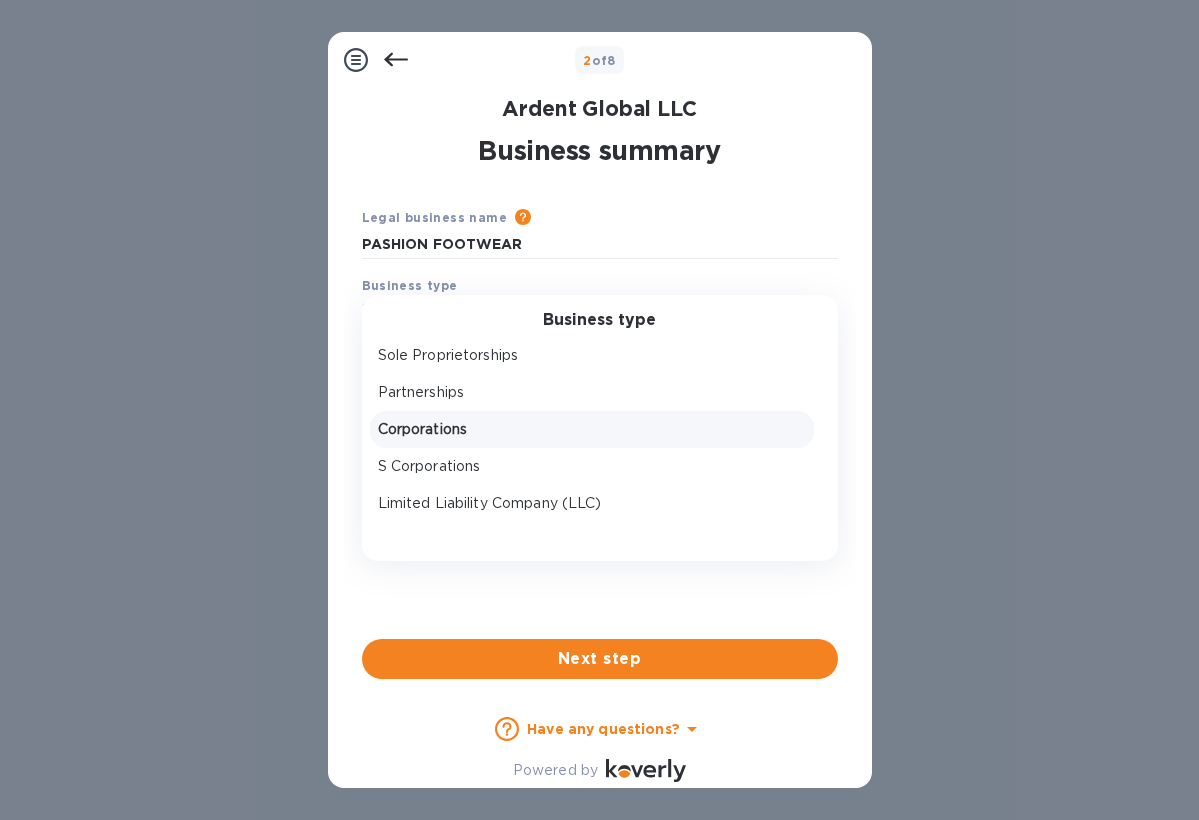 click on "Corporations" at bounding box center (592, 429) 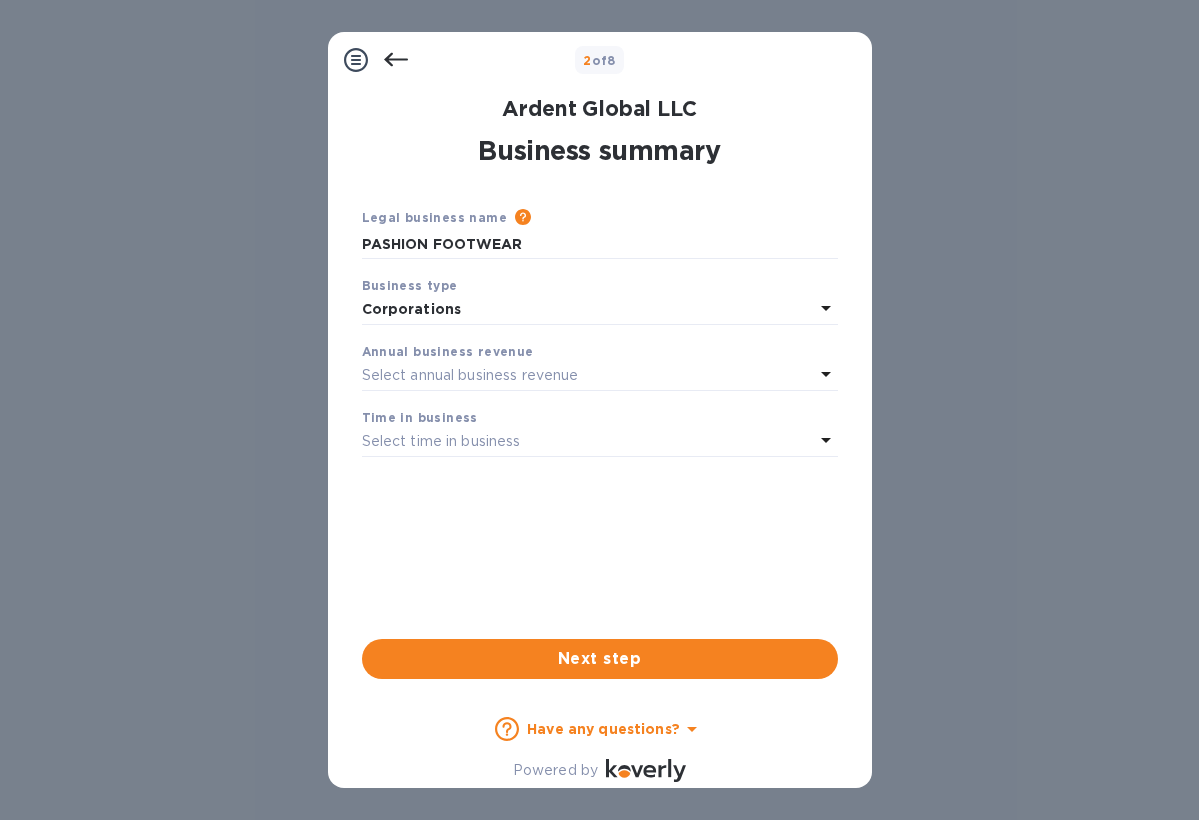 click on "Select annual business revenue" at bounding box center [470, 375] 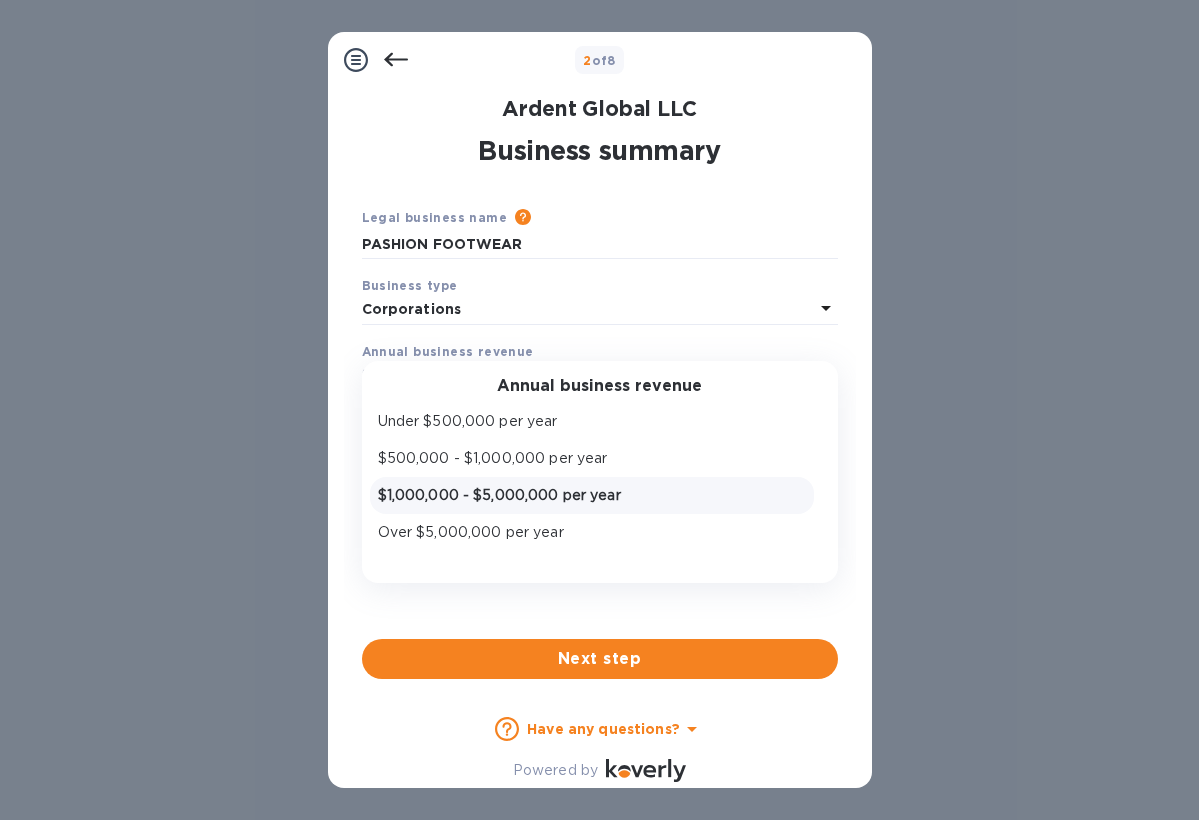 scroll, scrollTop: 0, scrollLeft: 0, axis: both 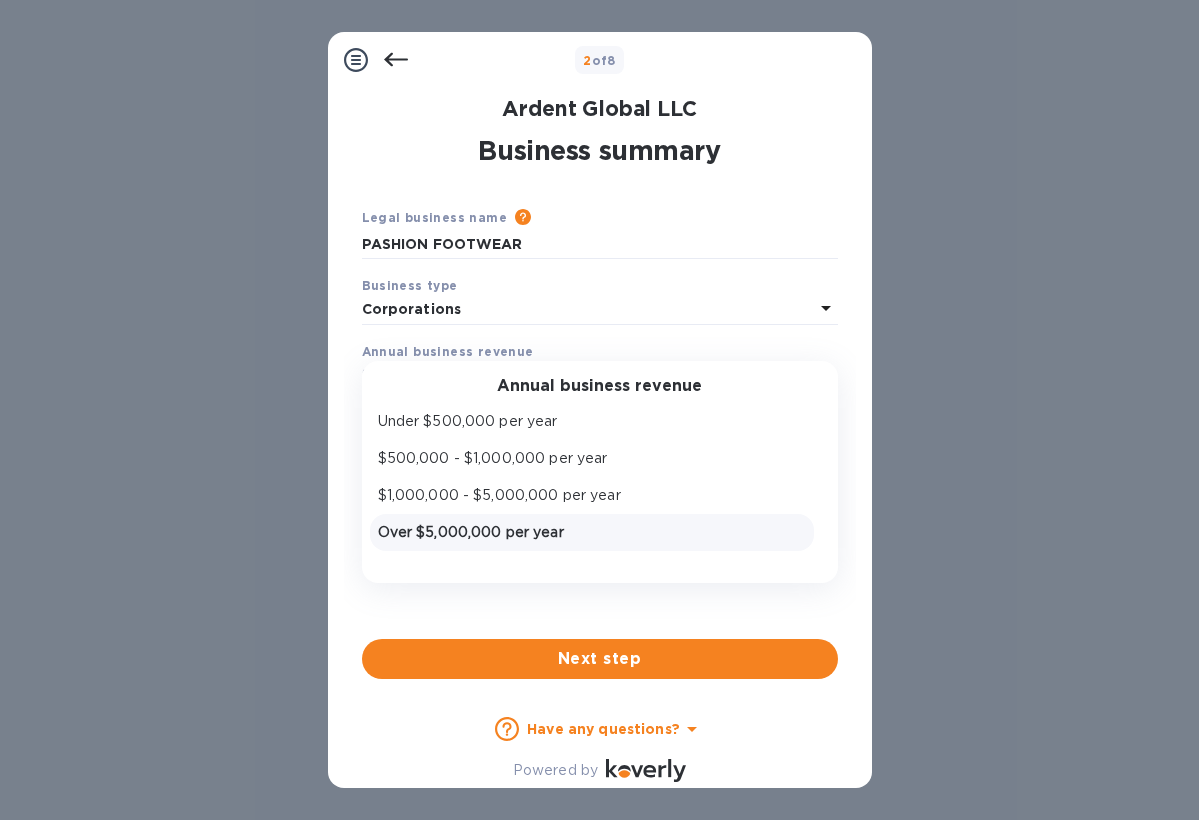 click on "Over $5,000,000 per year" at bounding box center [592, 532] 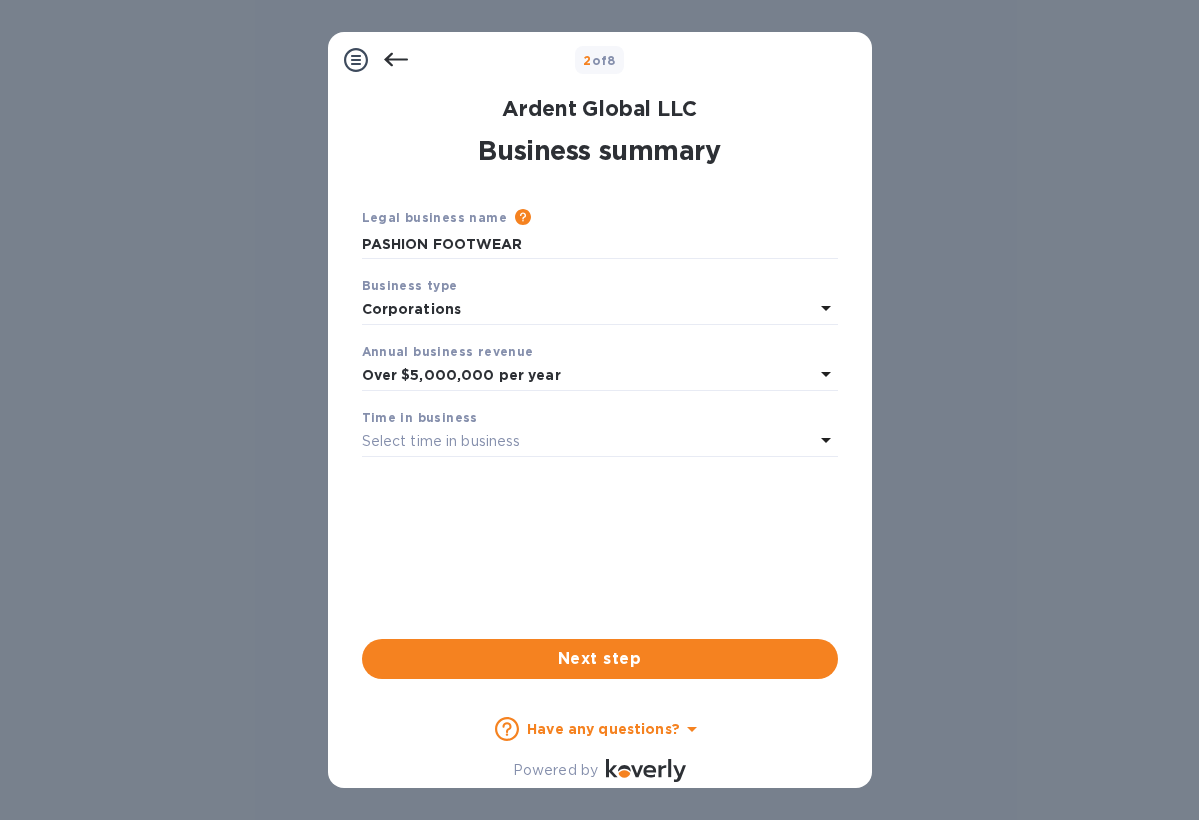 click on "Select time in business" at bounding box center [441, 441] 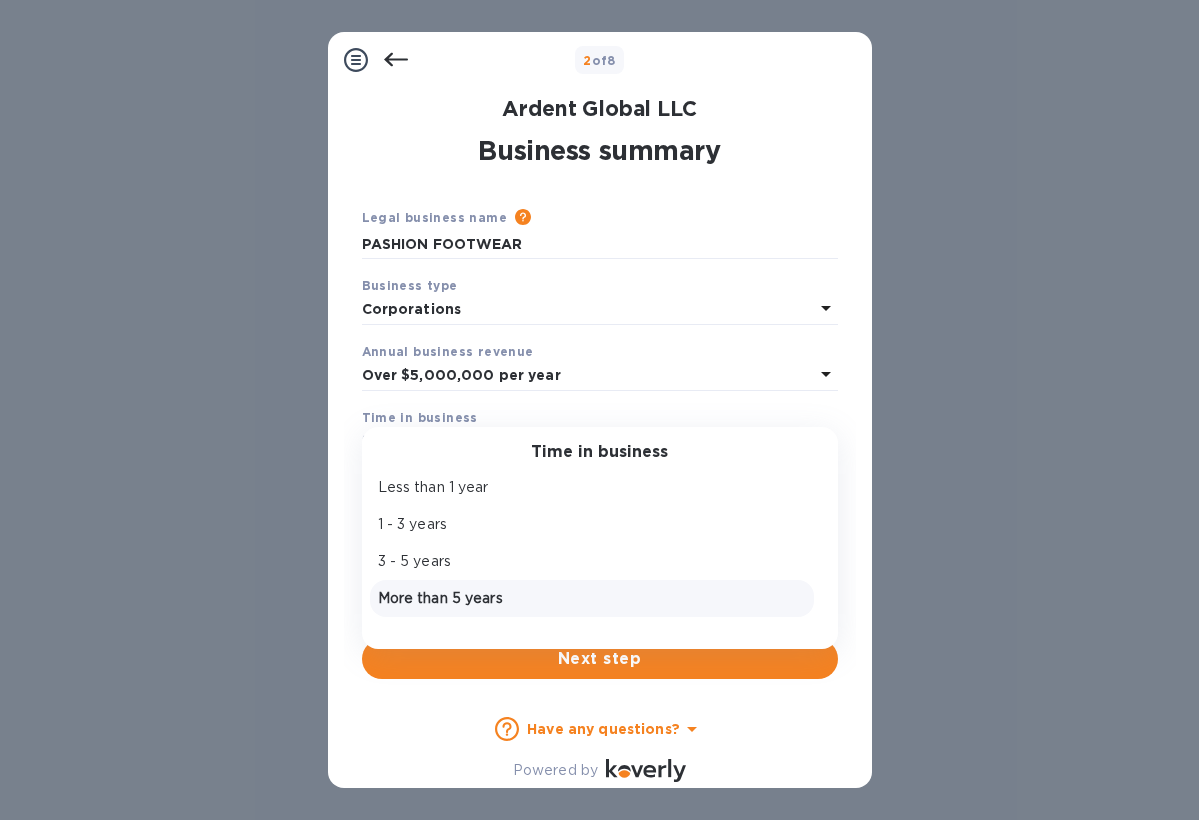 click on "More than 5 years" at bounding box center [592, 598] 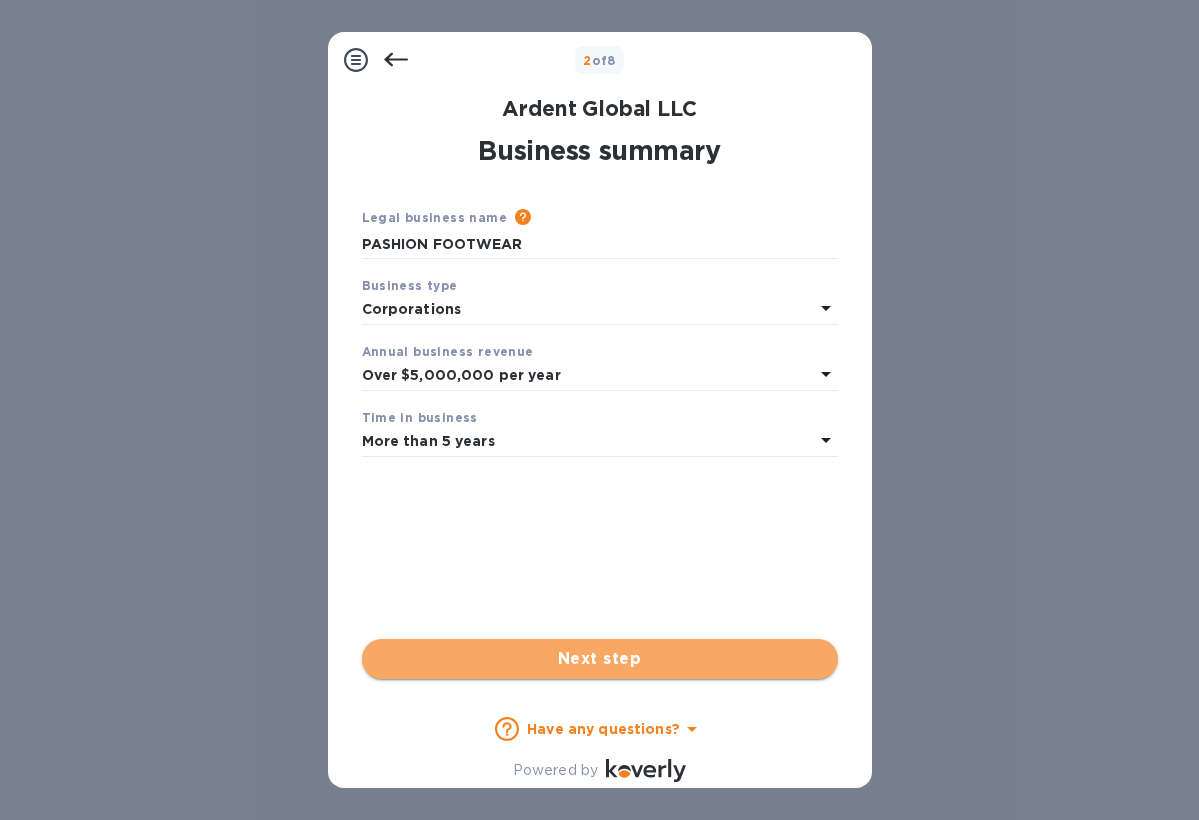 click on "Next step" at bounding box center [600, 659] 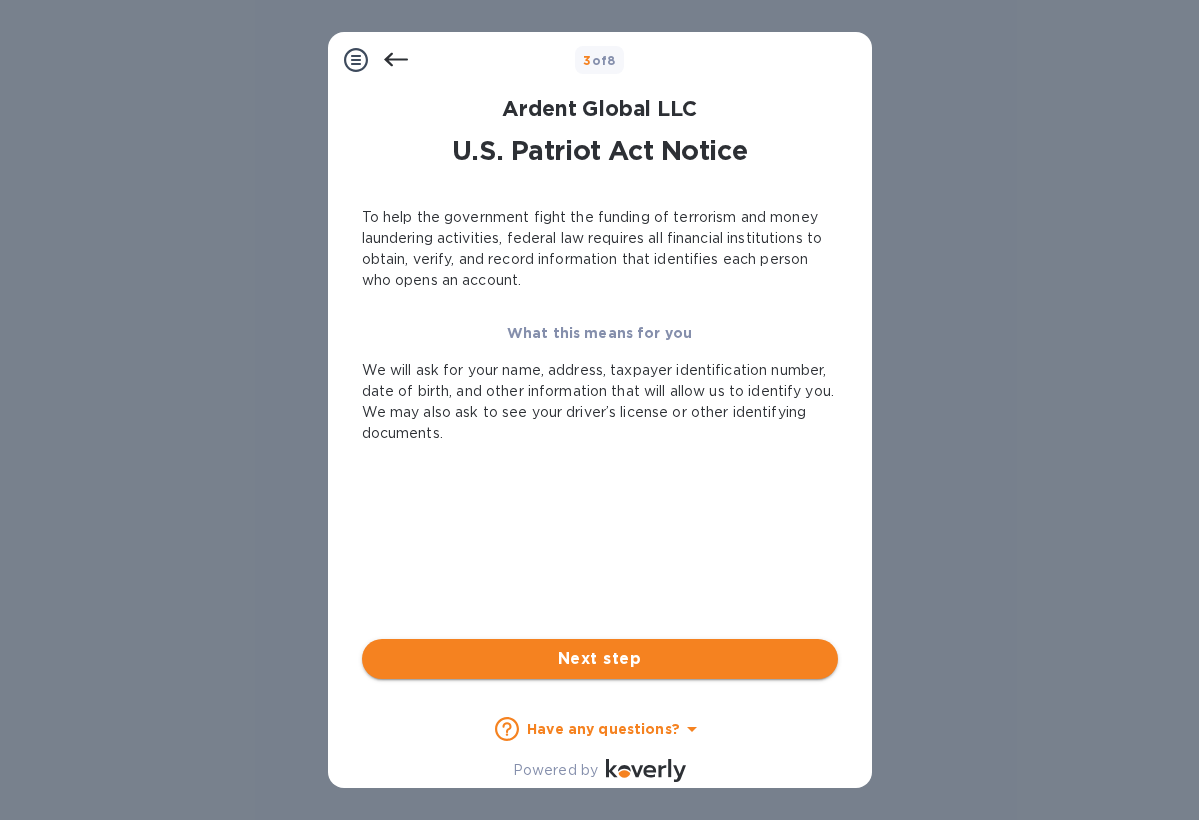 click on "Next step" at bounding box center [600, 659] 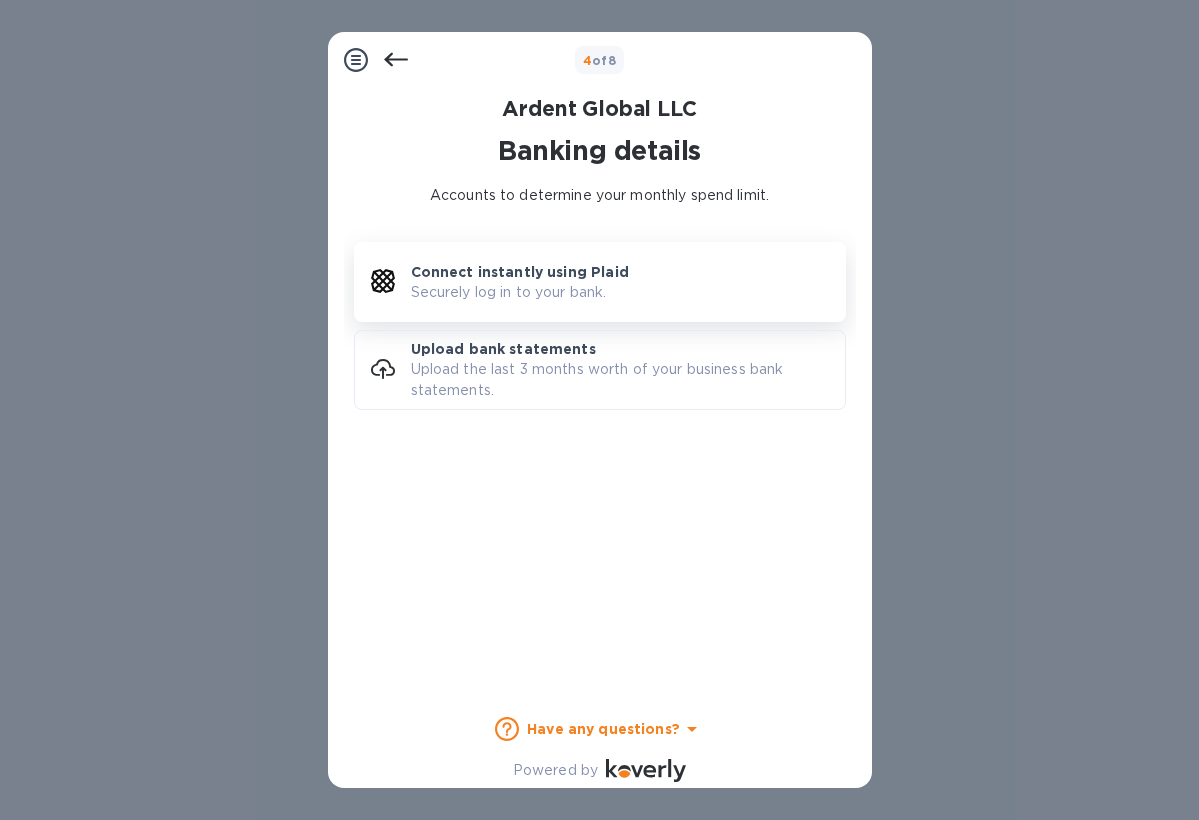 click on "Securely log in to your bank." at bounding box center (509, 292) 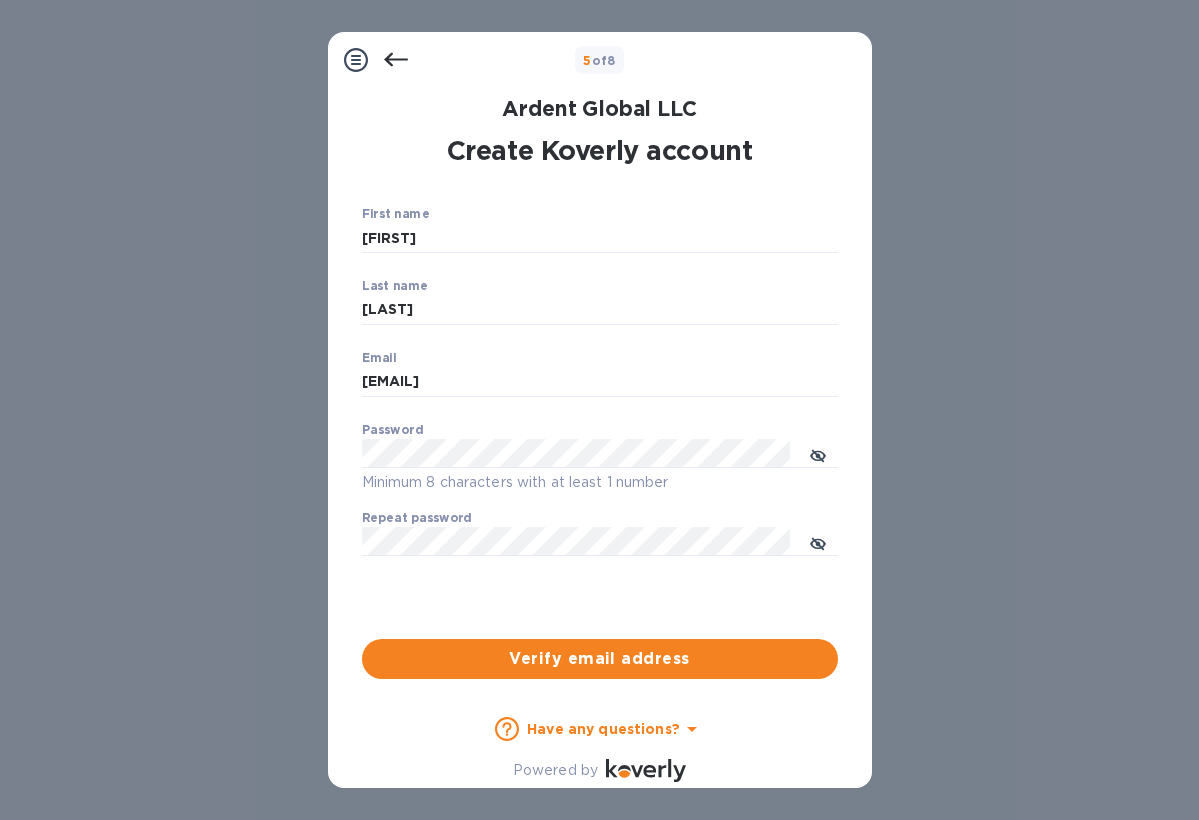 scroll, scrollTop: 1, scrollLeft: 0, axis: vertical 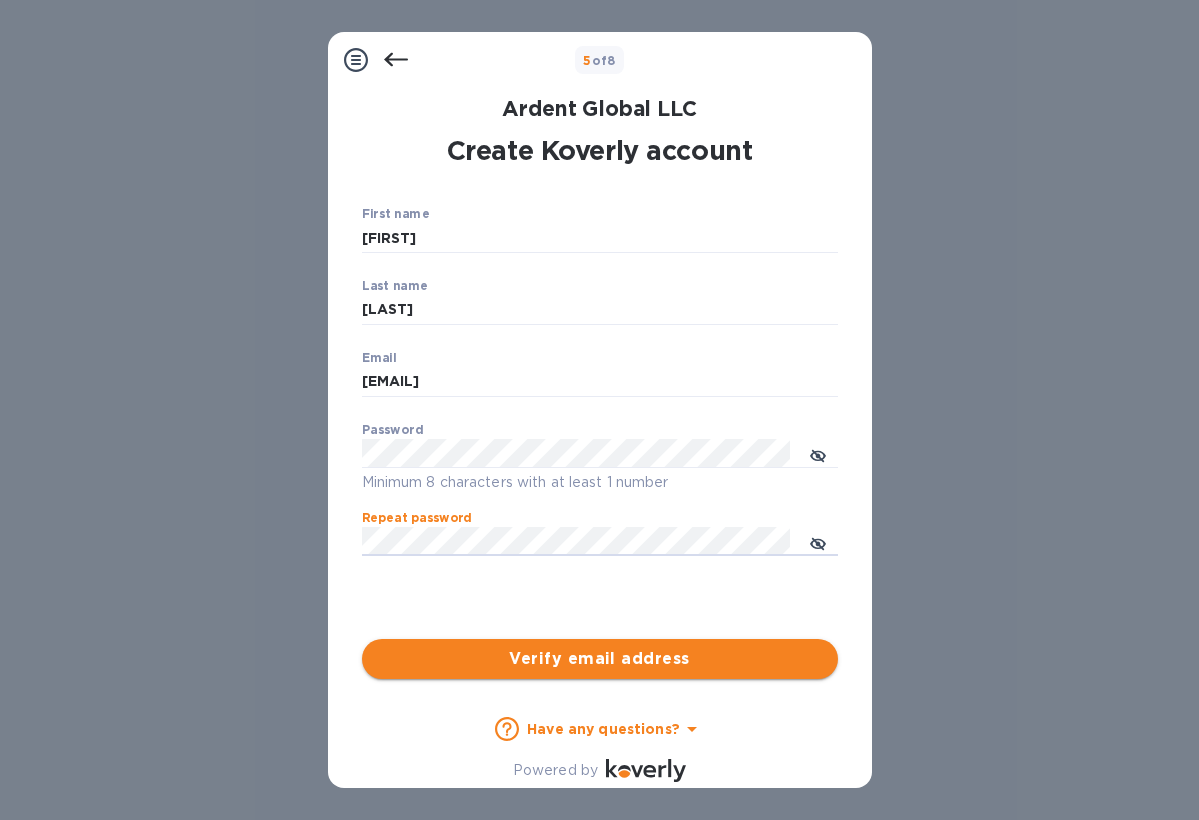 click on "Verify email address" at bounding box center (600, 659) 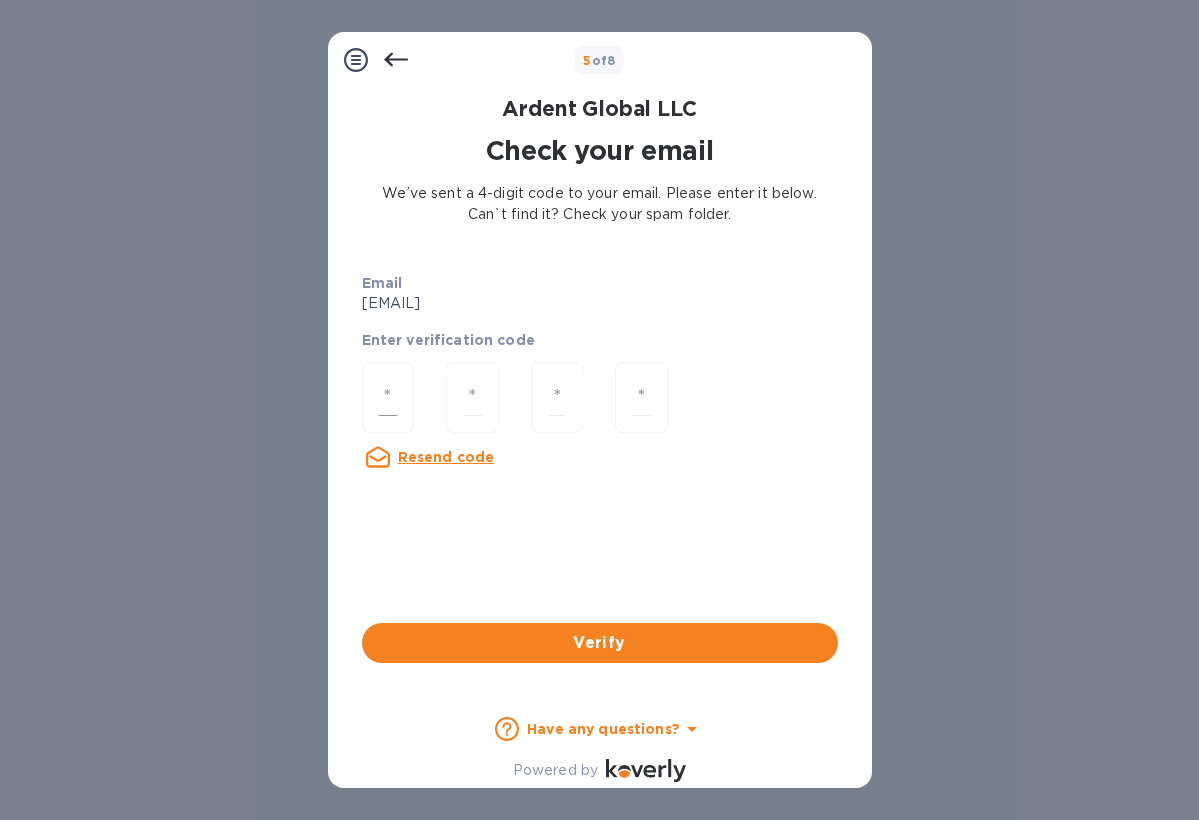 click at bounding box center (388, 397) 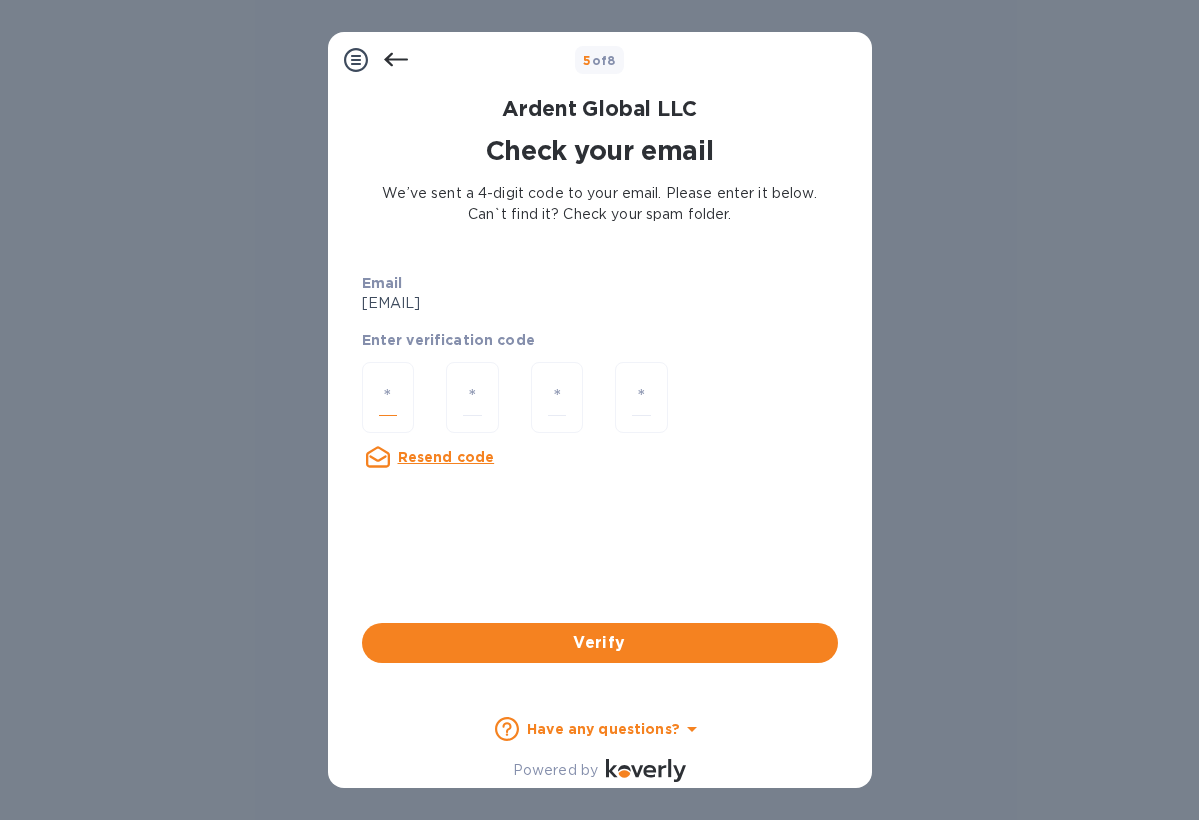 type on "9" 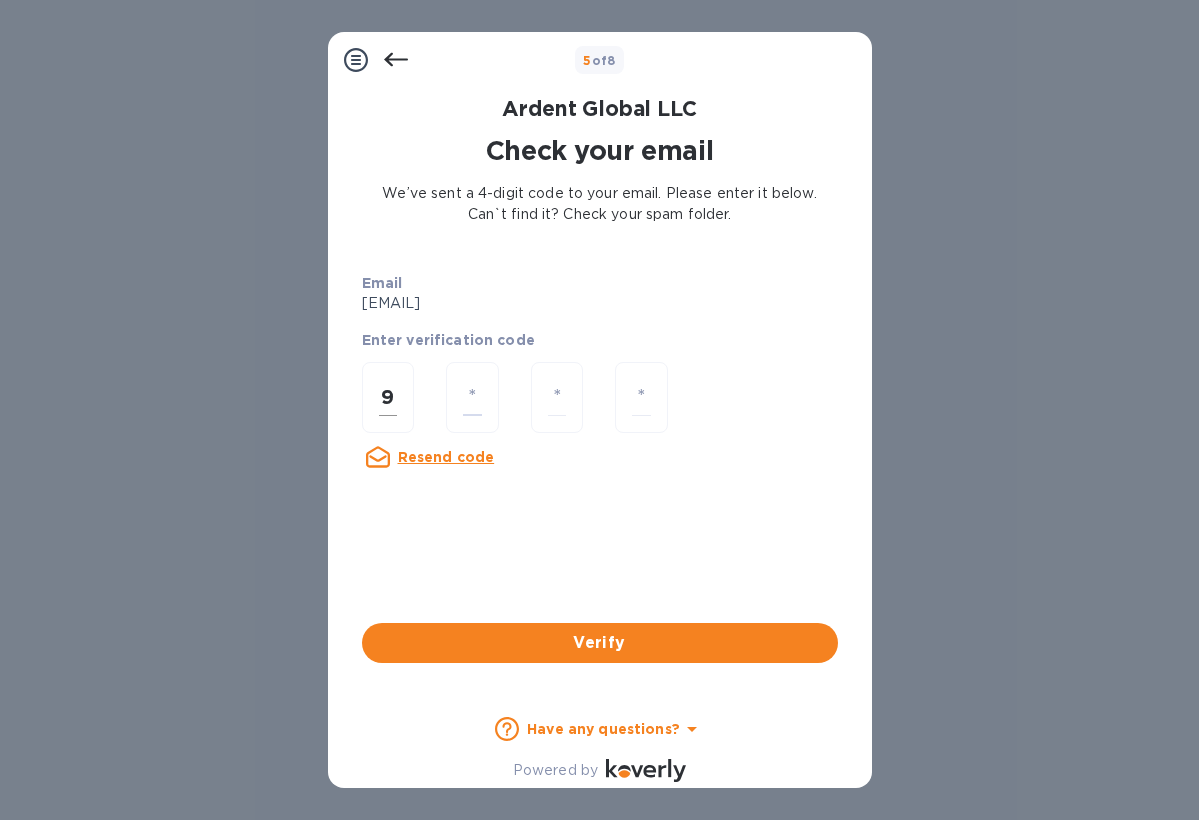 type on "6" 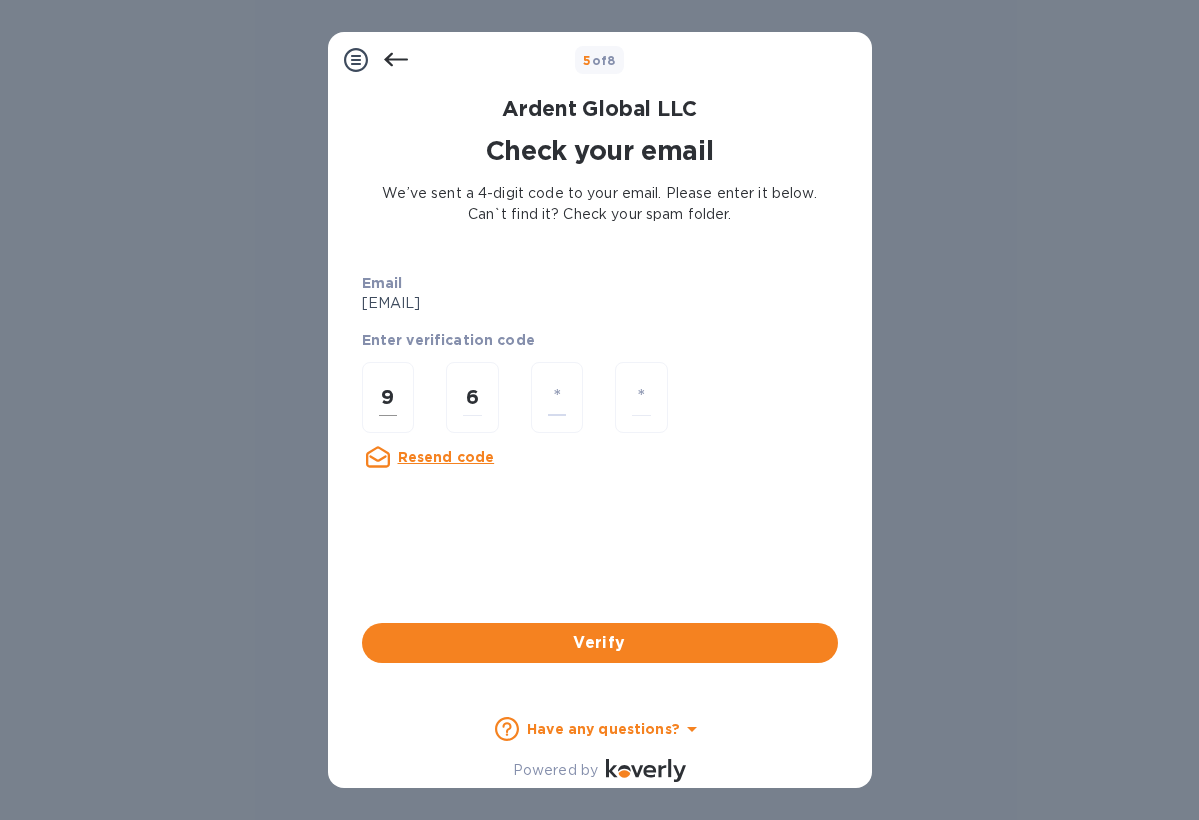 type on "9" 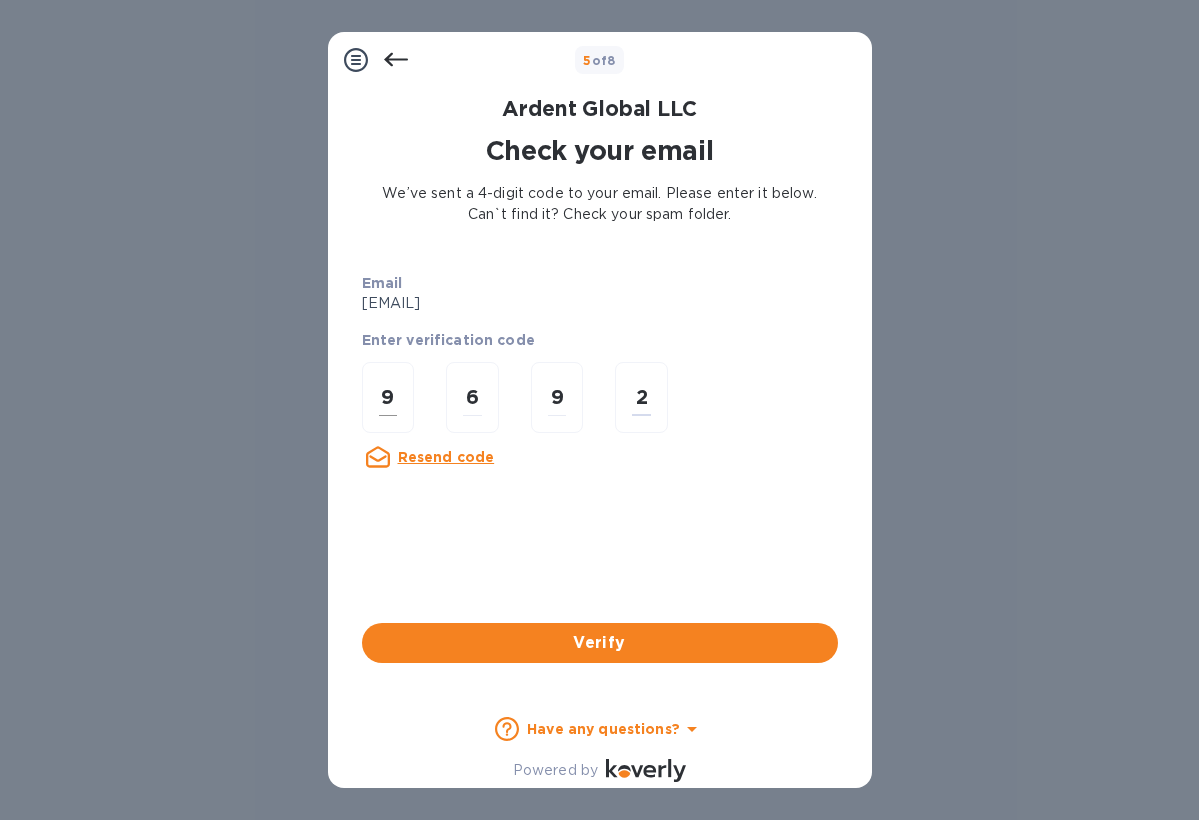 type on "2" 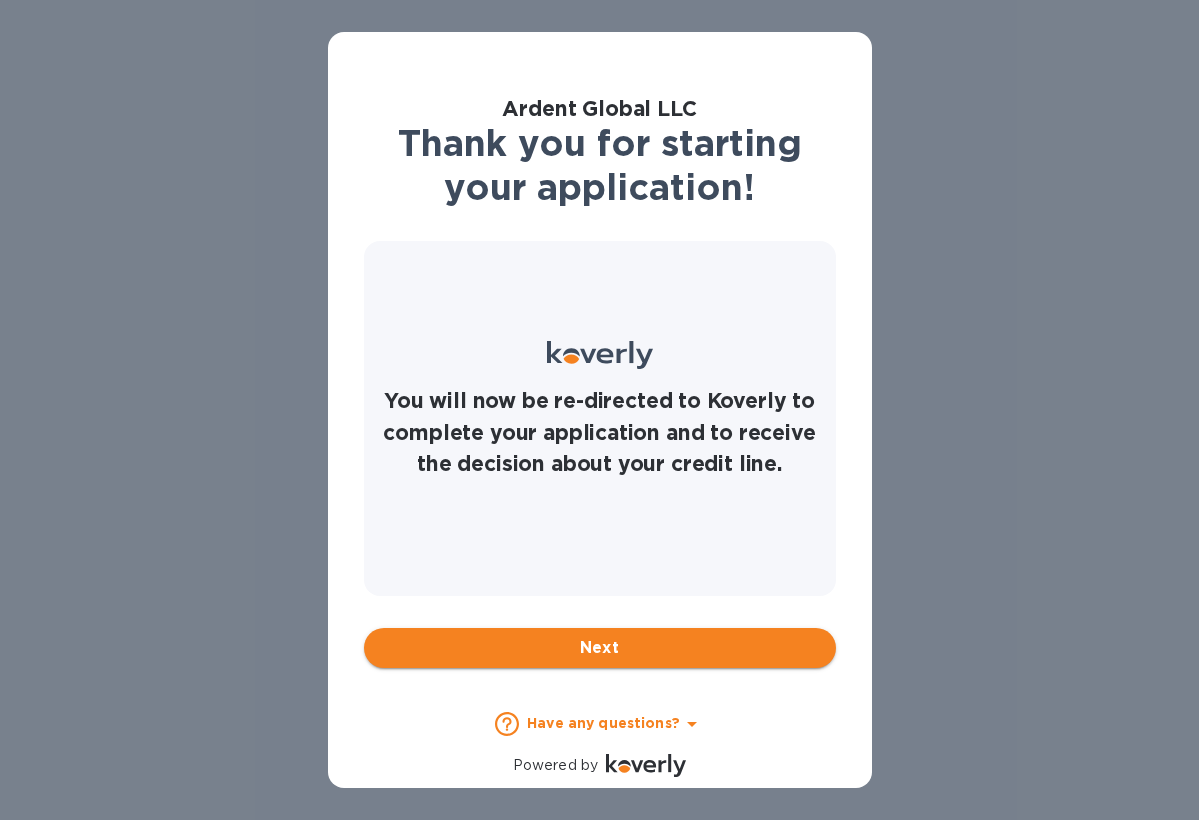 click on "Next" at bounding box center [600, 648] 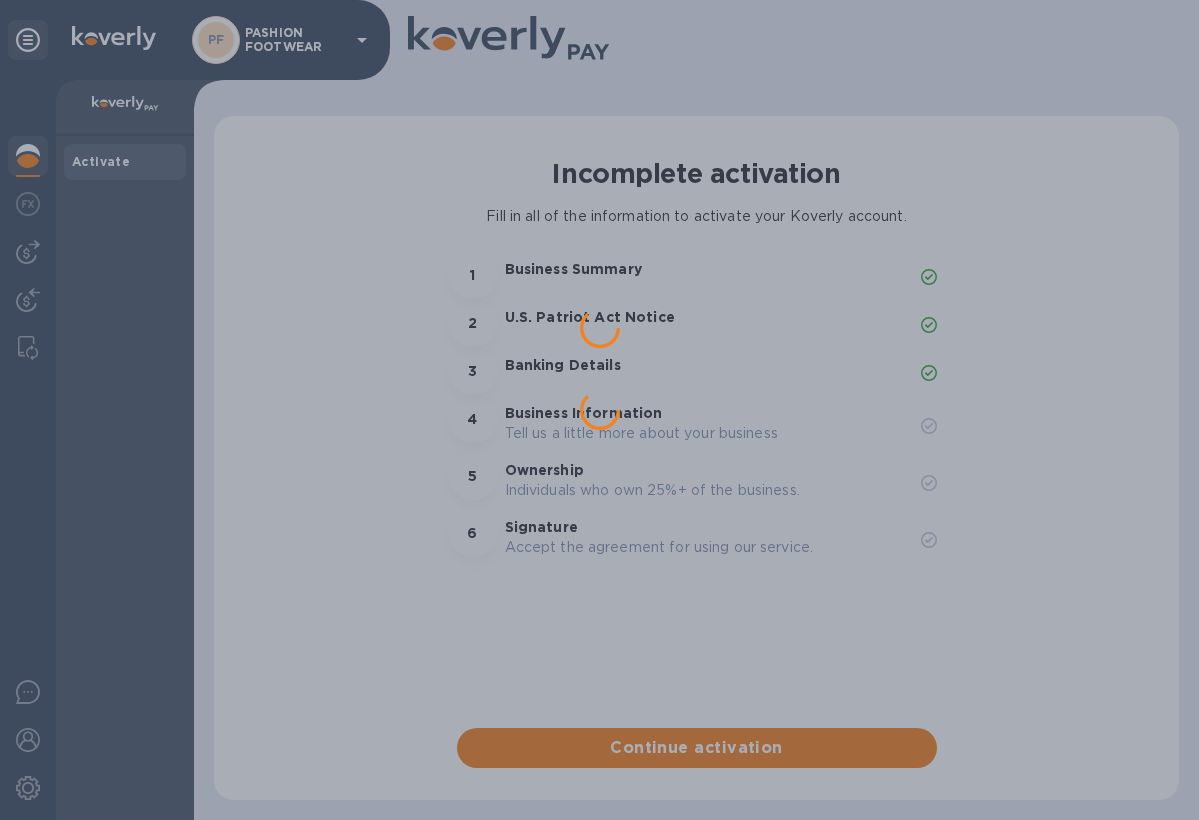 scroll, scrollTop: 0, scrollLeft: 0, axis: both 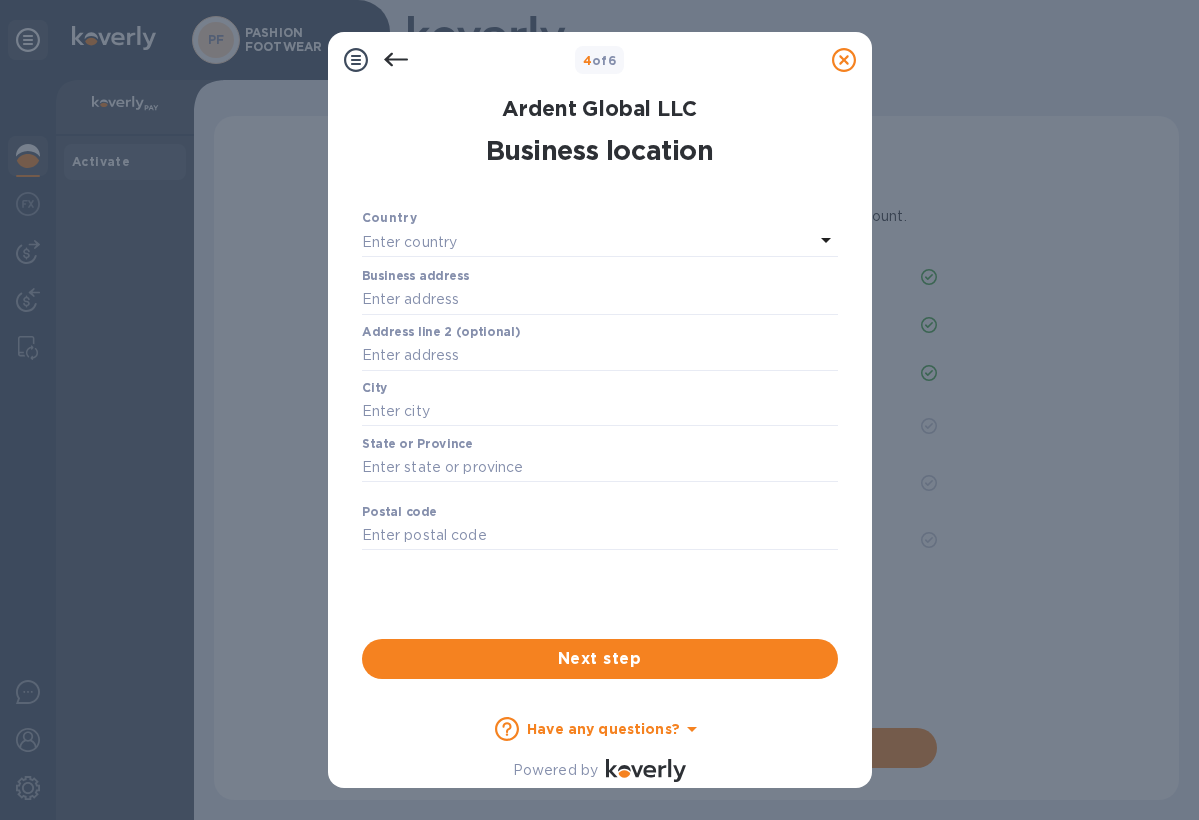 click on "Enter country" at bounding box center (588, 242) 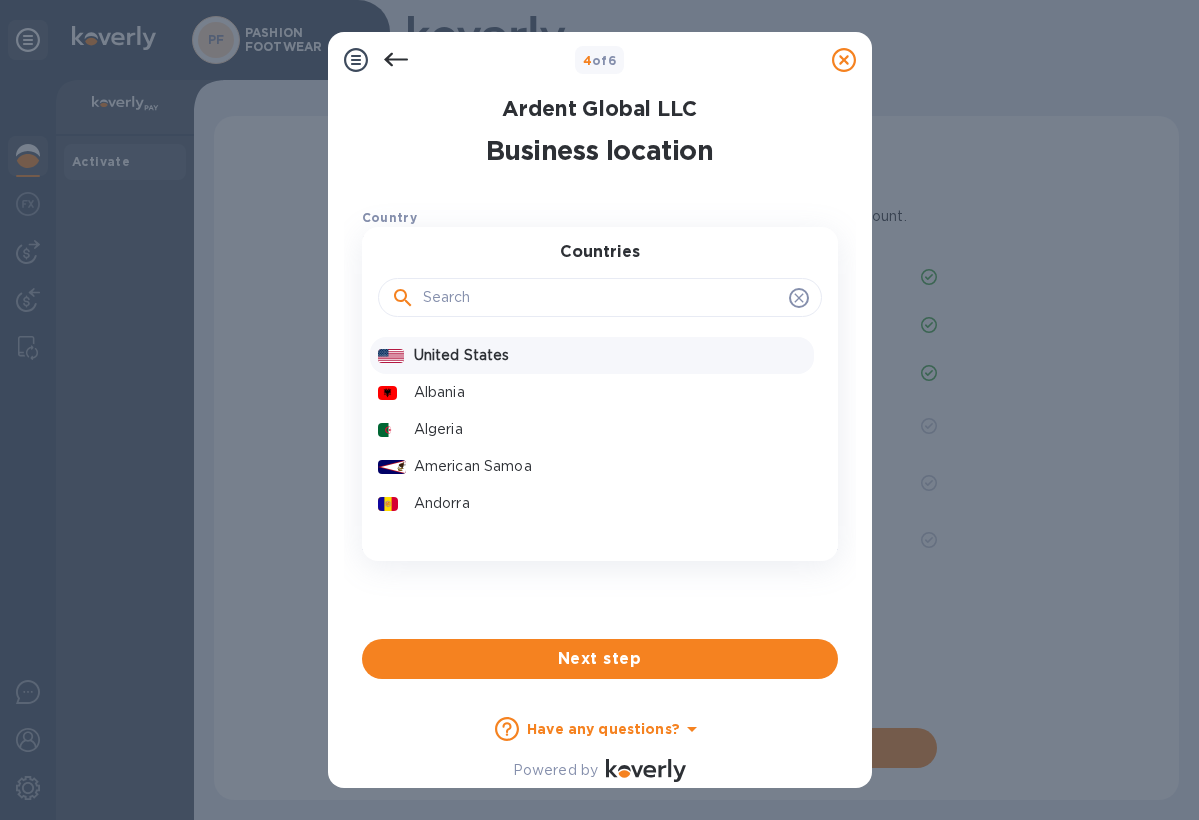 click on "United States" at bounding box center (592, 355) 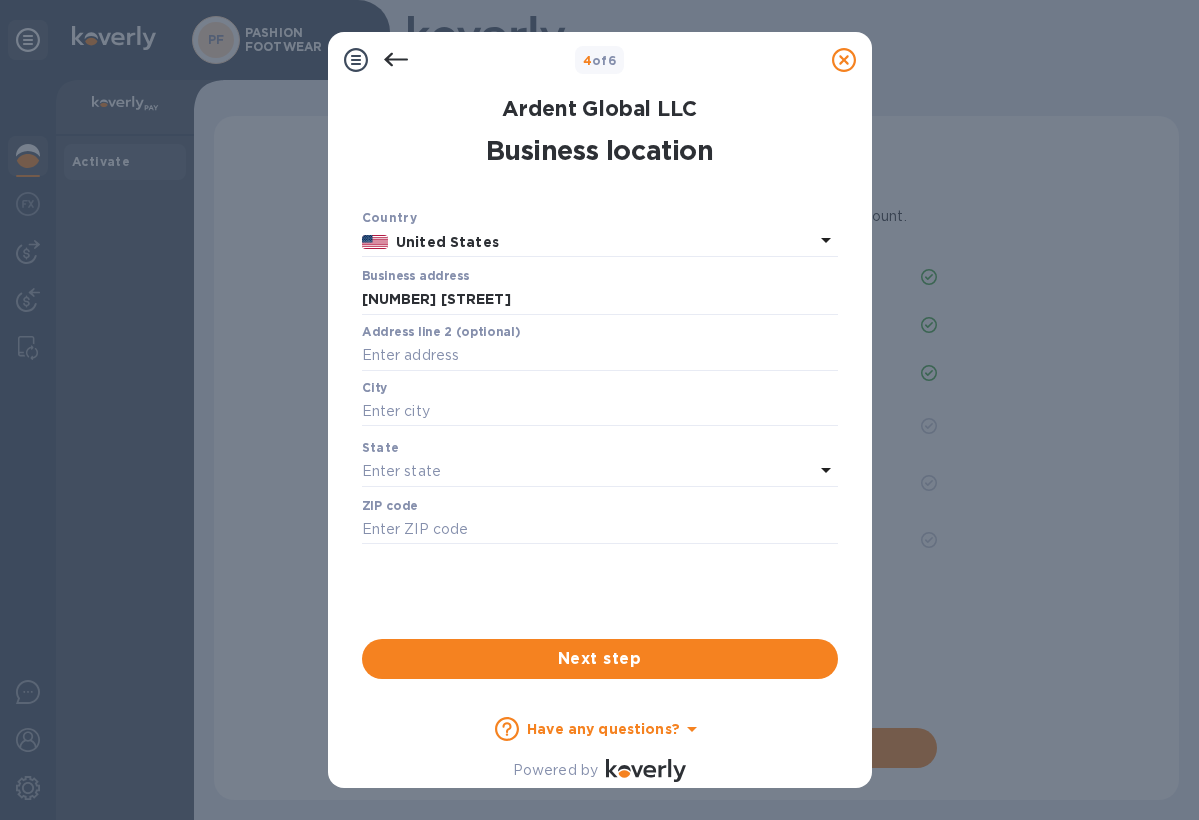 type on "[NUMBER] [STREET]" 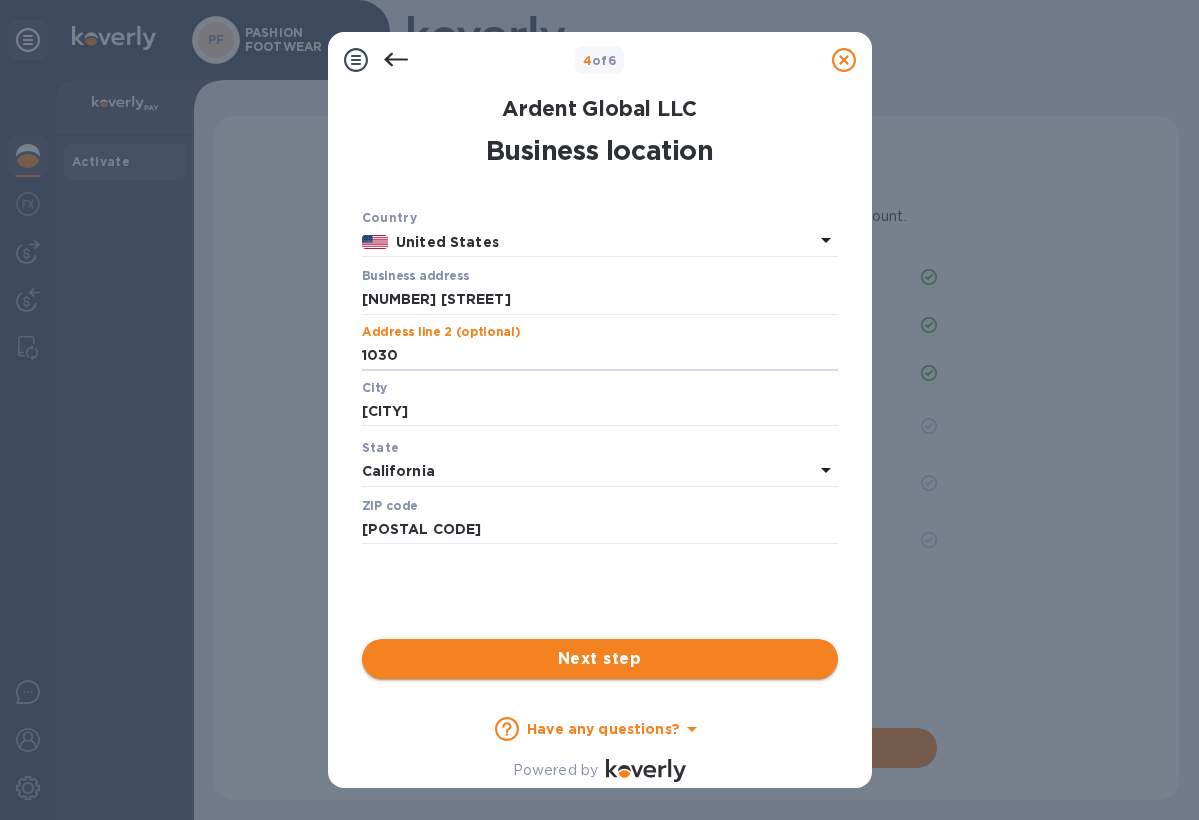 type on "1030" 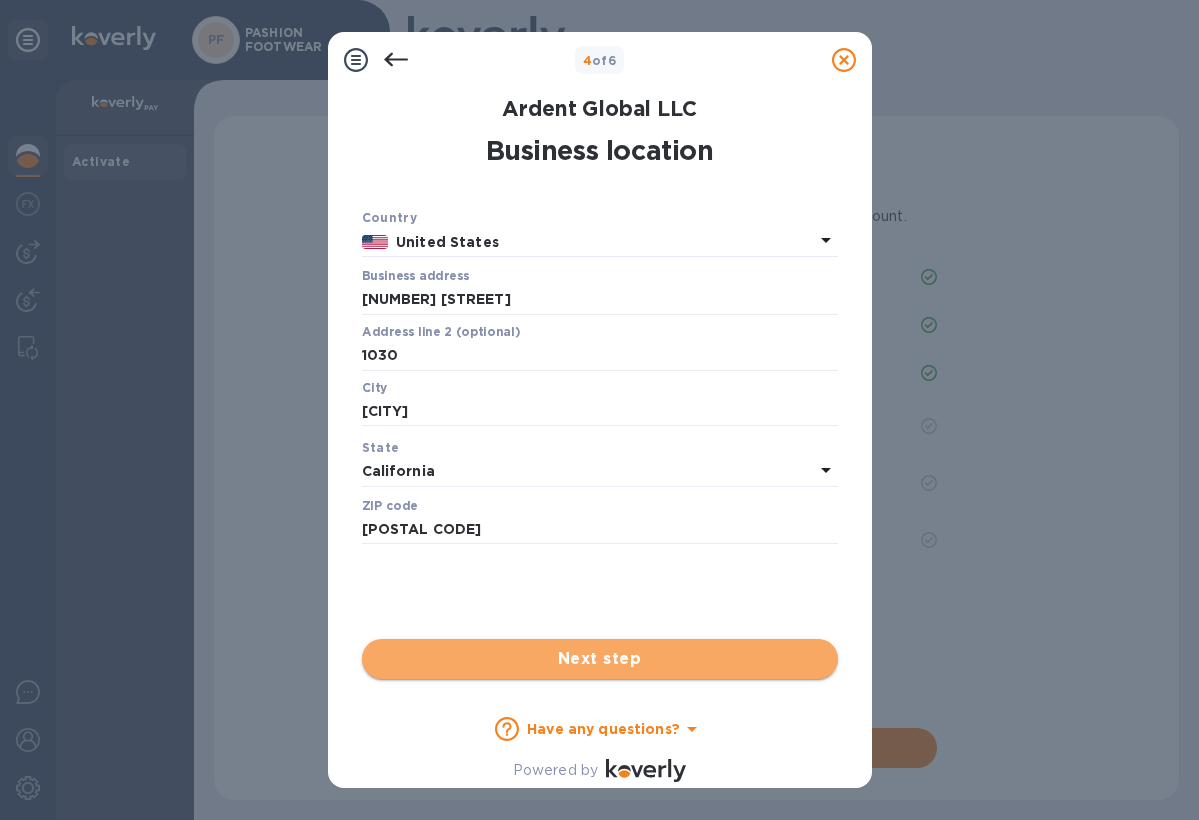 click on "Next step" at bounding box center (600, 659) 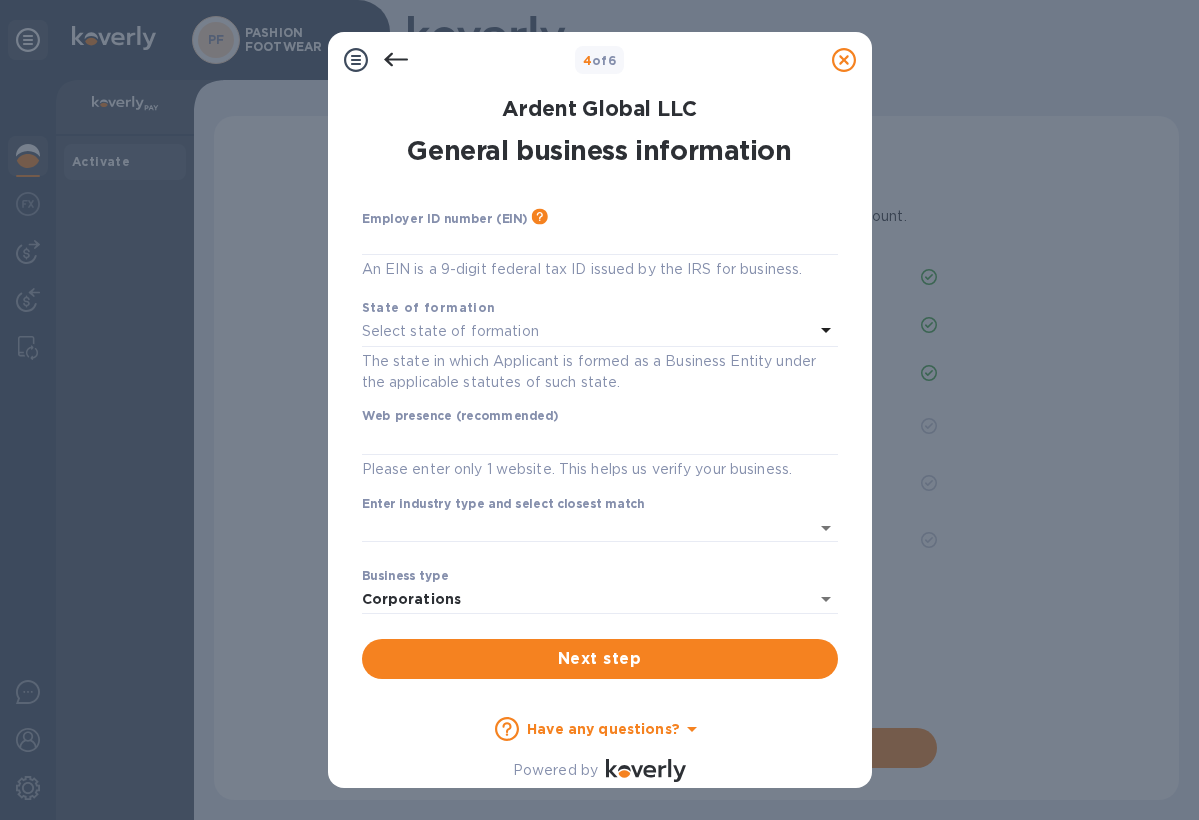 scroll, scrollTop: 0, scrollLeft: 0, axis: both 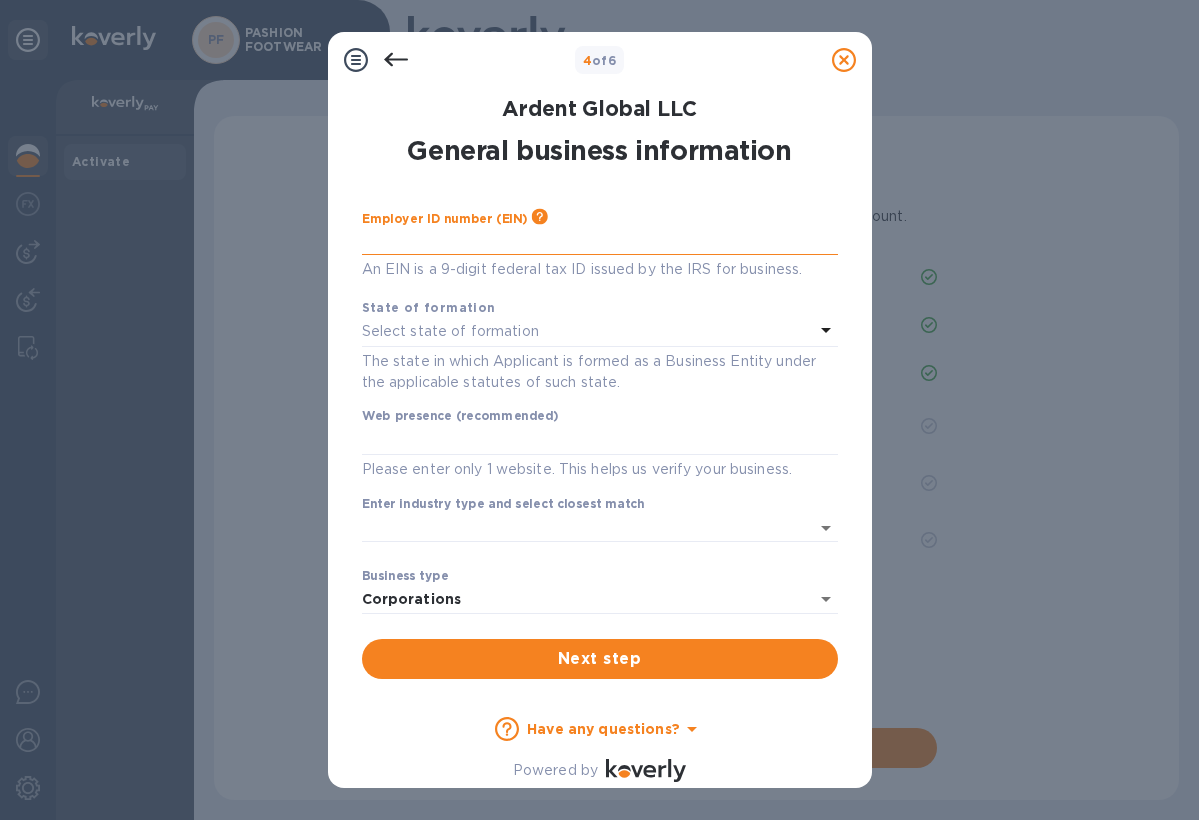 click at bounding box center [600, 240] 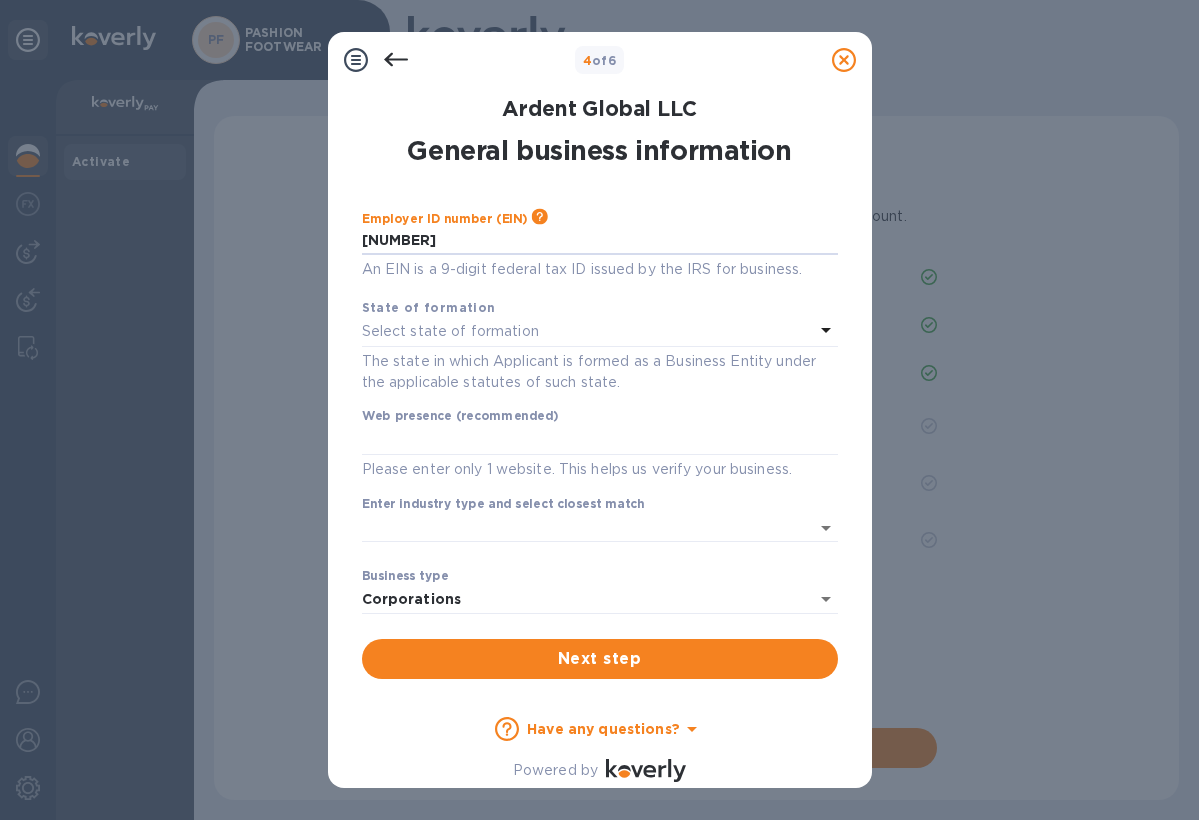 type on "***[NUMBER]" 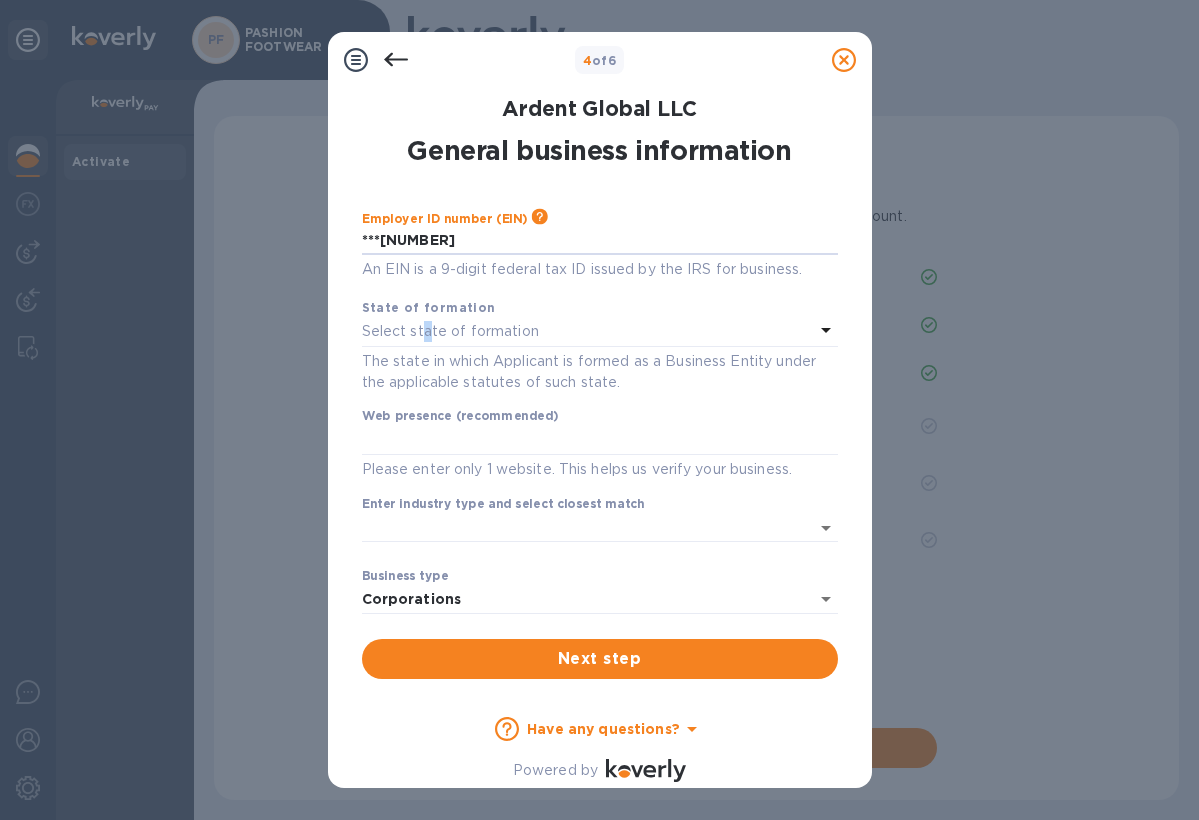 click on "Select state of formation" at bounding box center (450, 331) 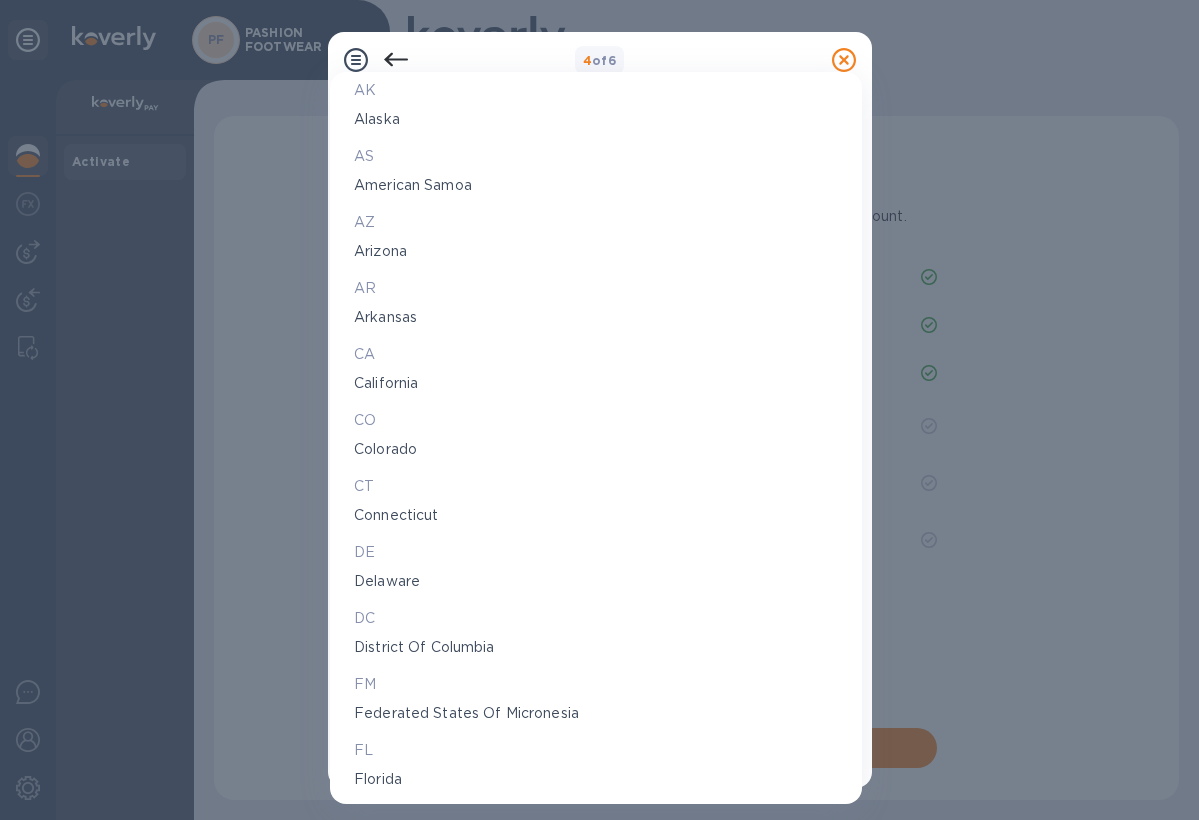 scroll, scrollTop: 184, scrollLeft: 0, axis: vertical 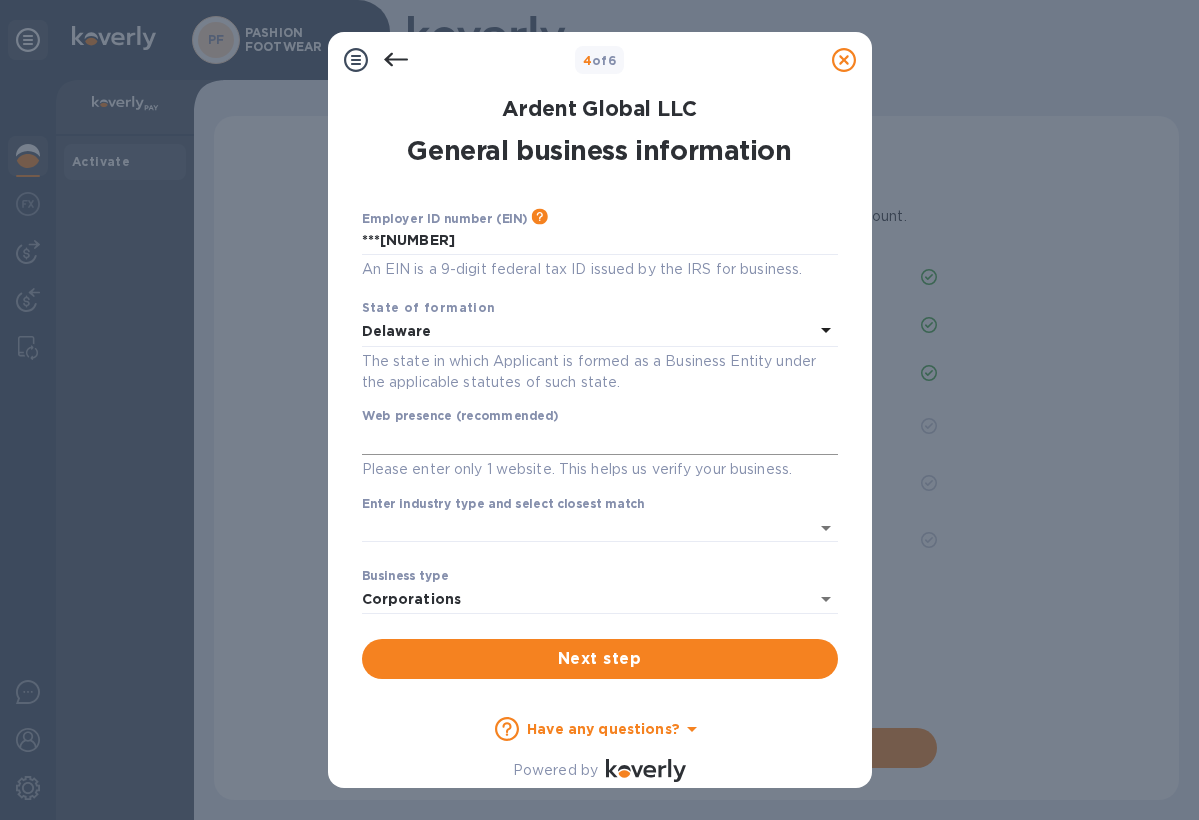 click at bounding box center (600, 440) 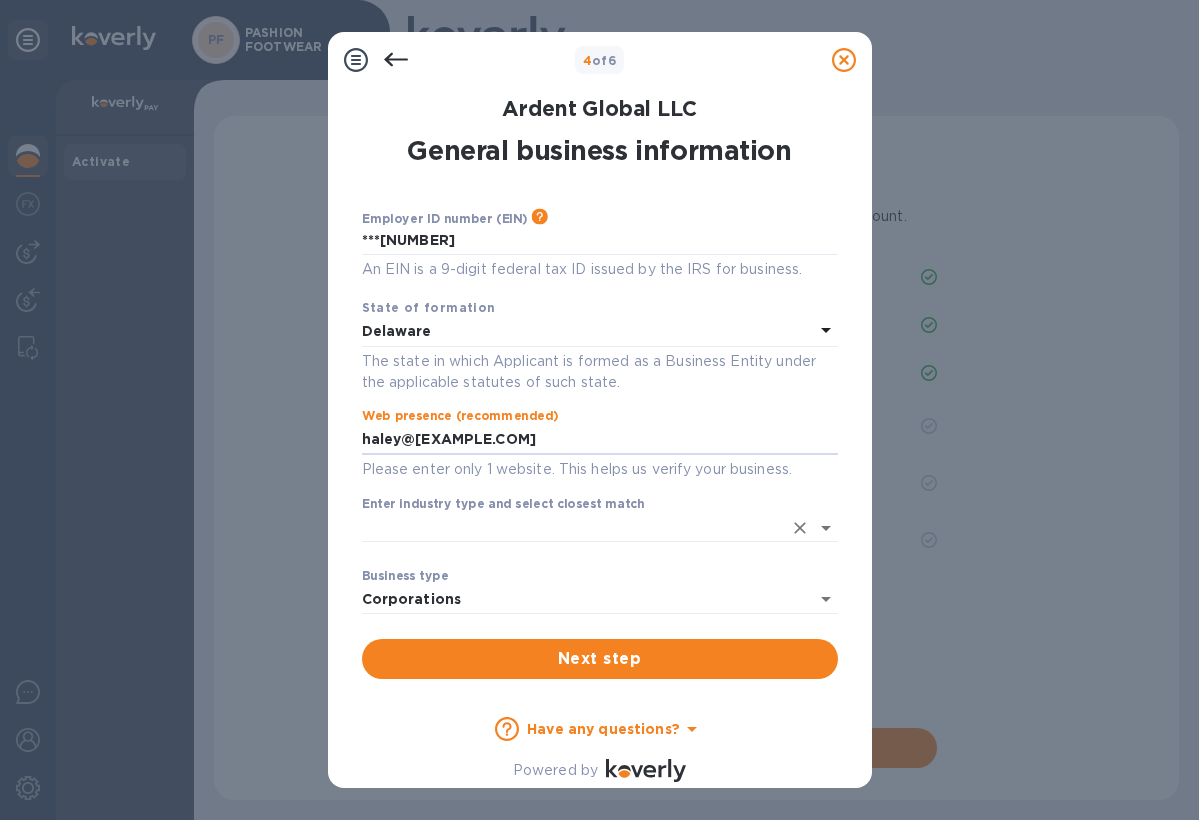 click on "​" at bounding box center (600, 556) 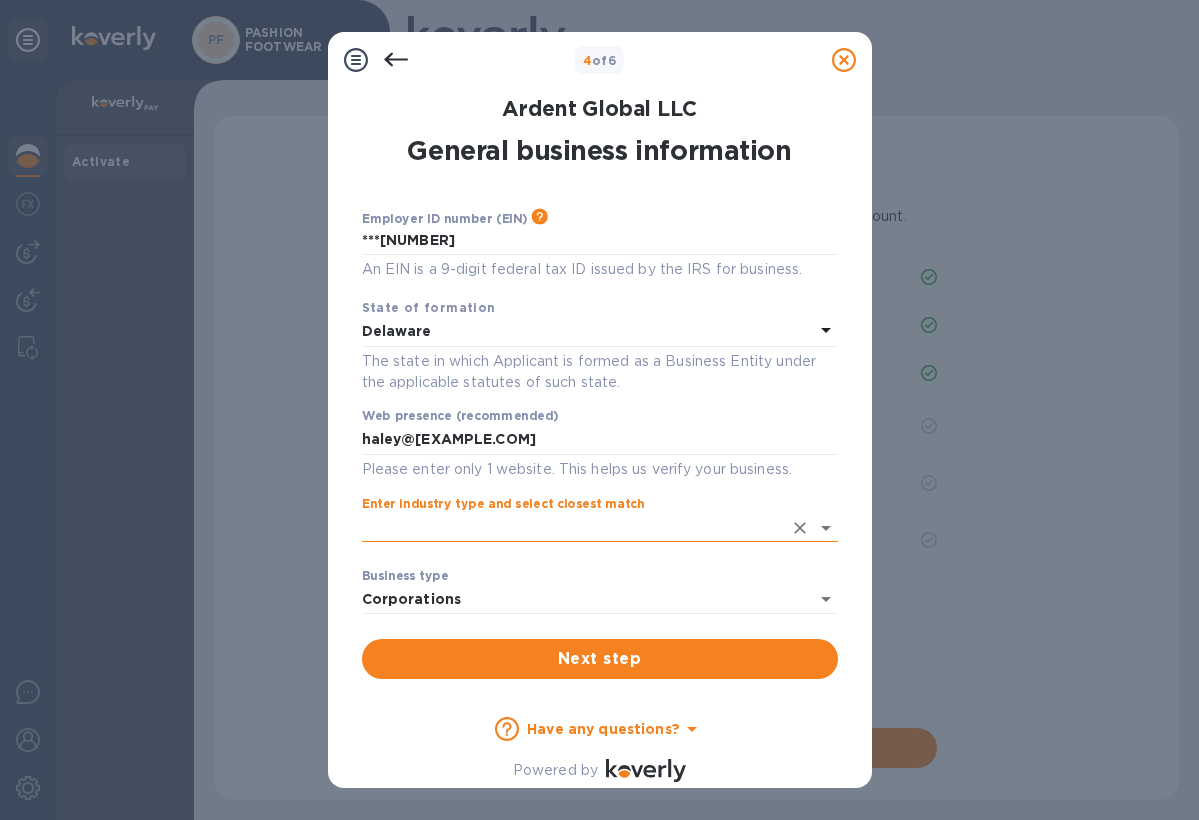 click on "Enter industry type and select closest match" at bounding box center (572, 527) 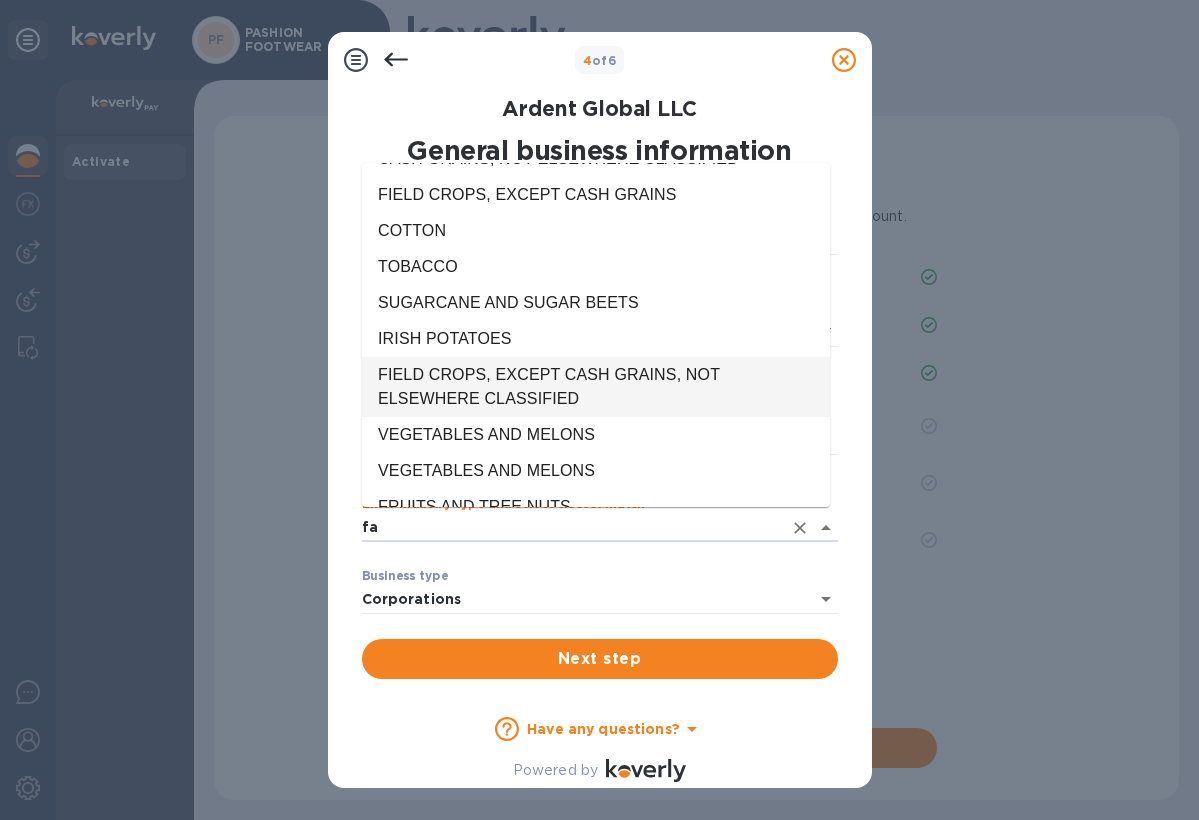 scroll, scrollTop: 0, scrollLeft: 0, axis: both 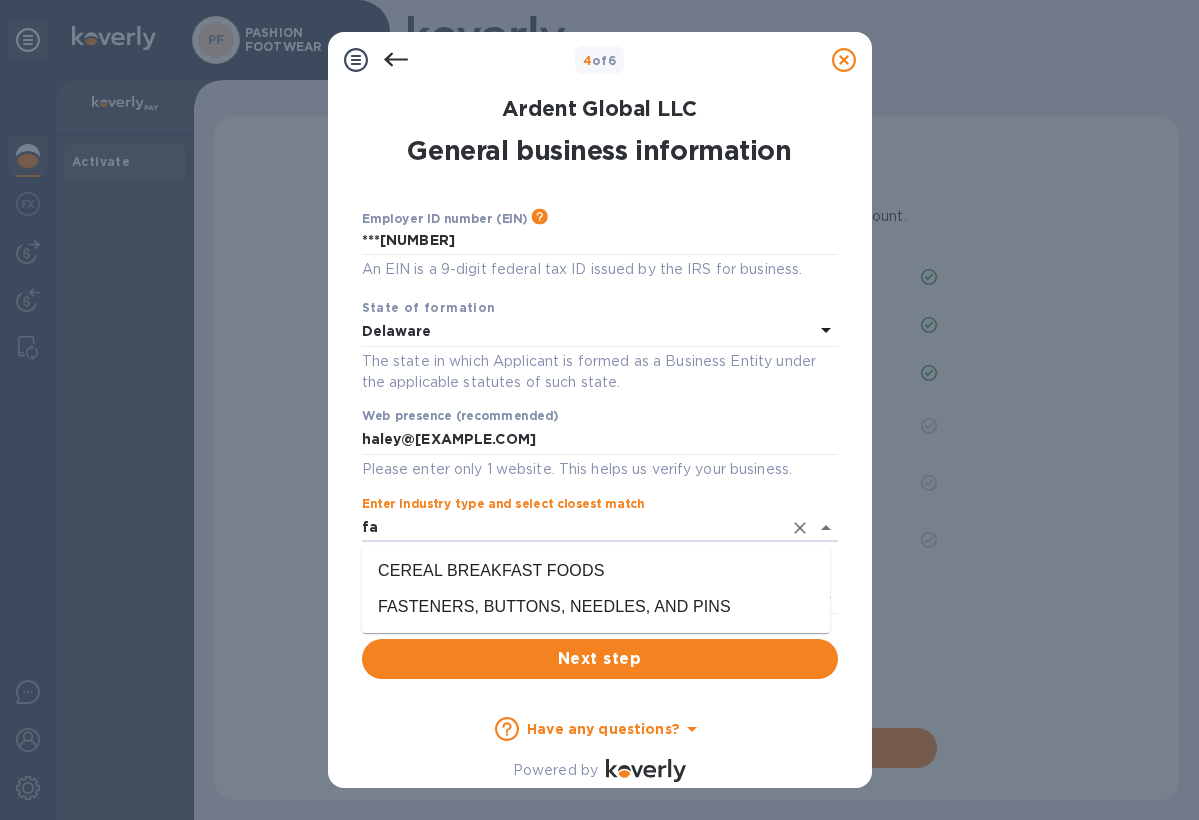 type on "f" 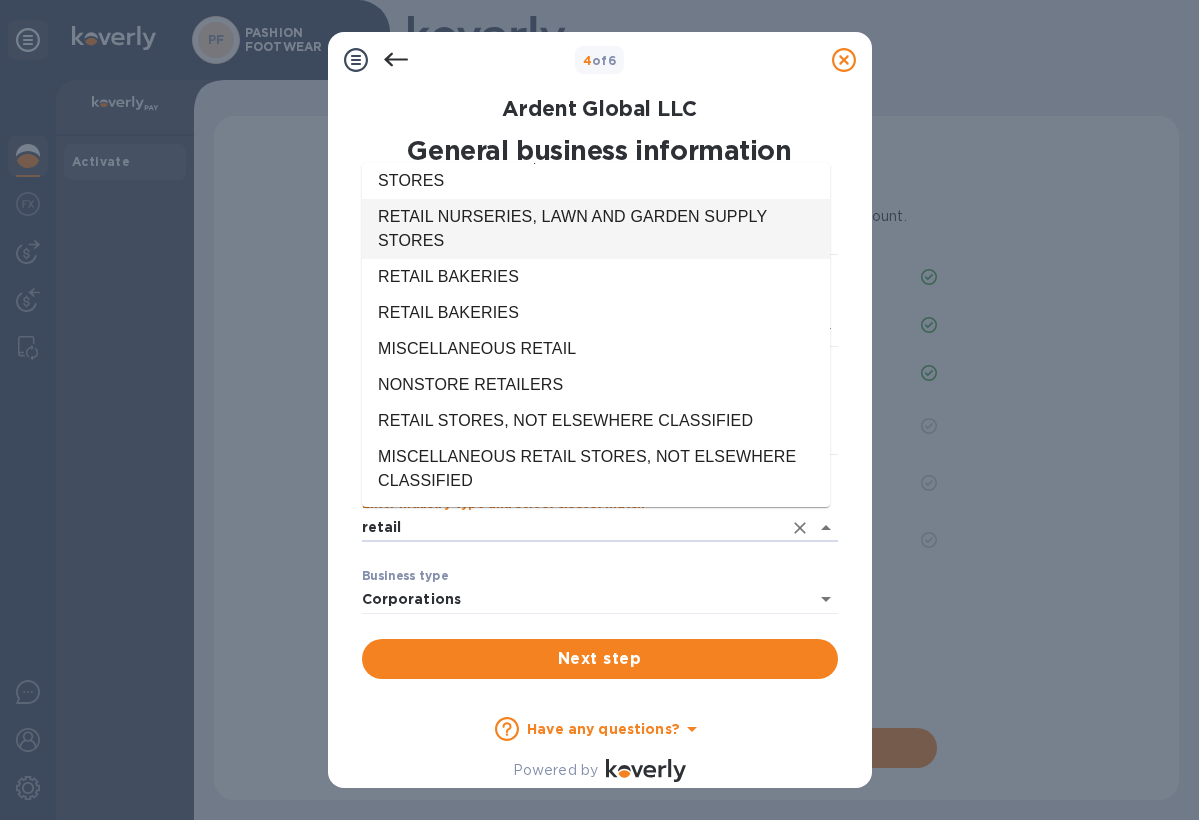 scroll, scrollTop: 32, scrollLeft: 0, axis: vertical 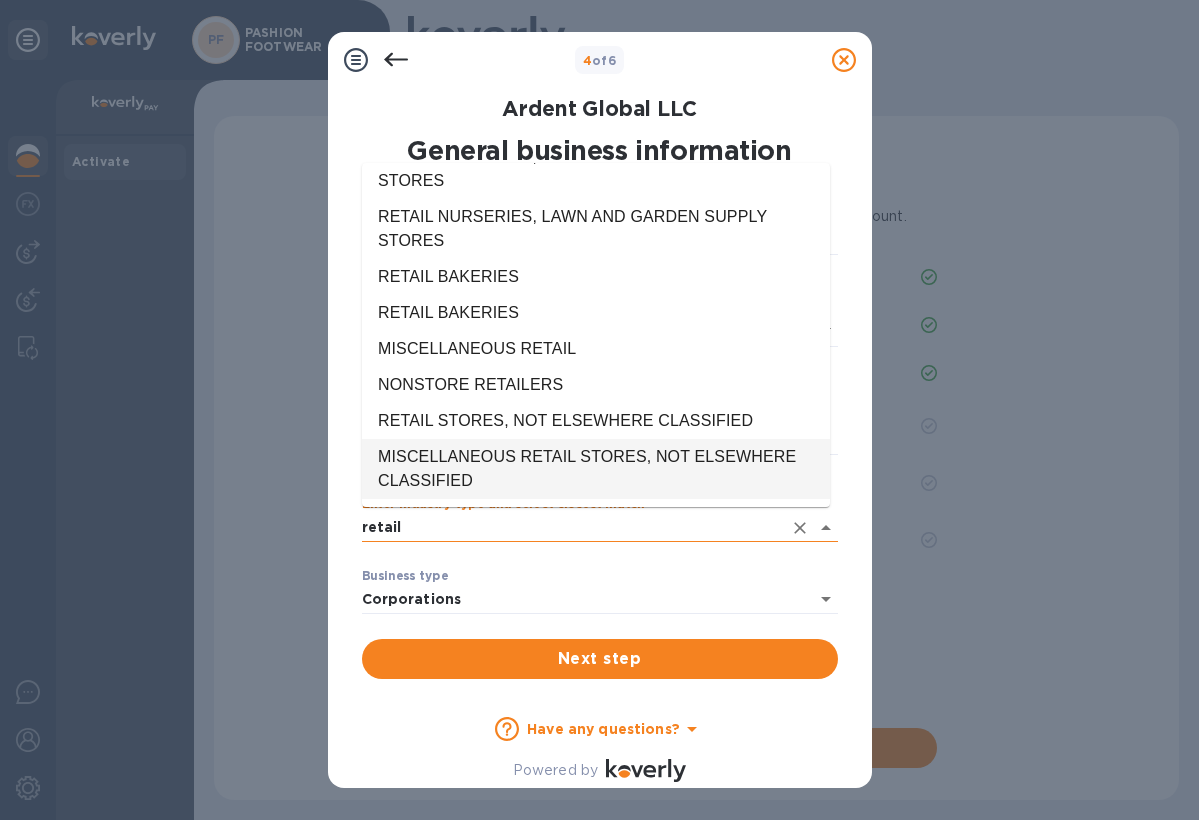 click on "retail" at bounding box center [572, 527] 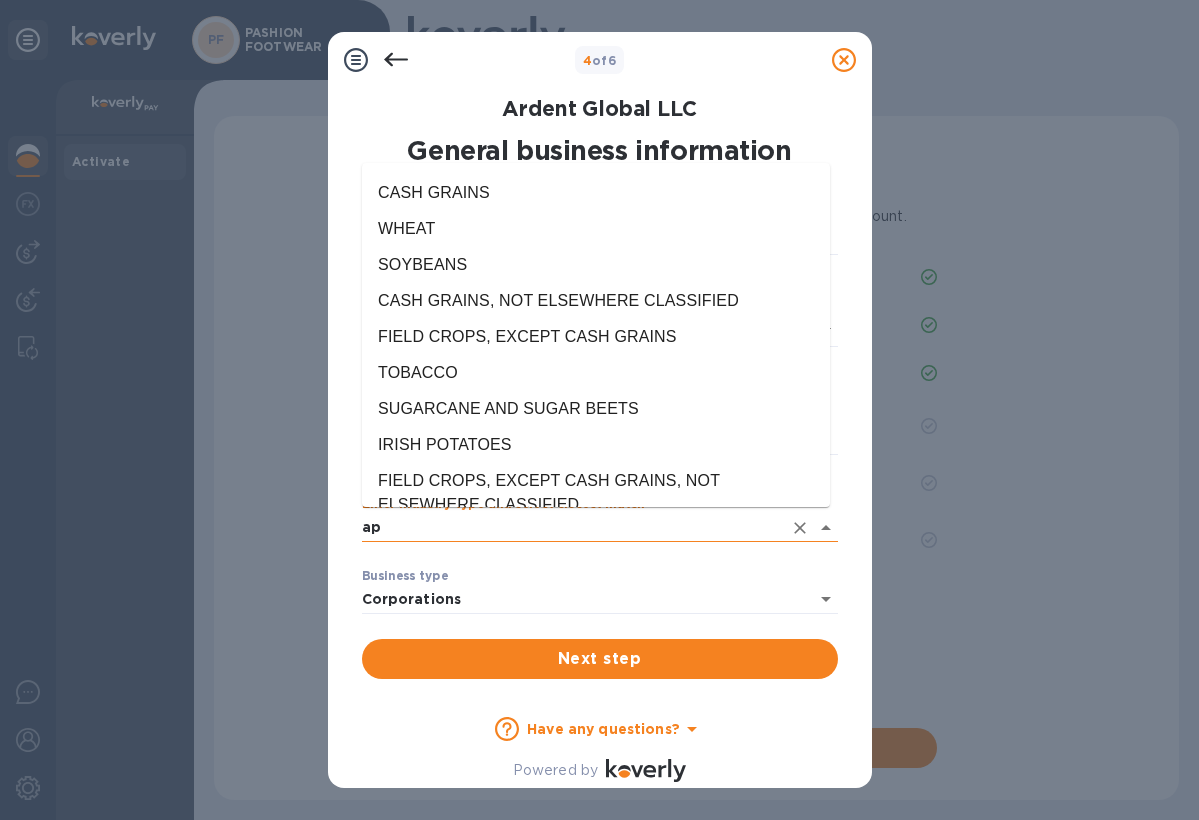 scroll, scrollTop: 0, scrollLeft: 0, axis: both 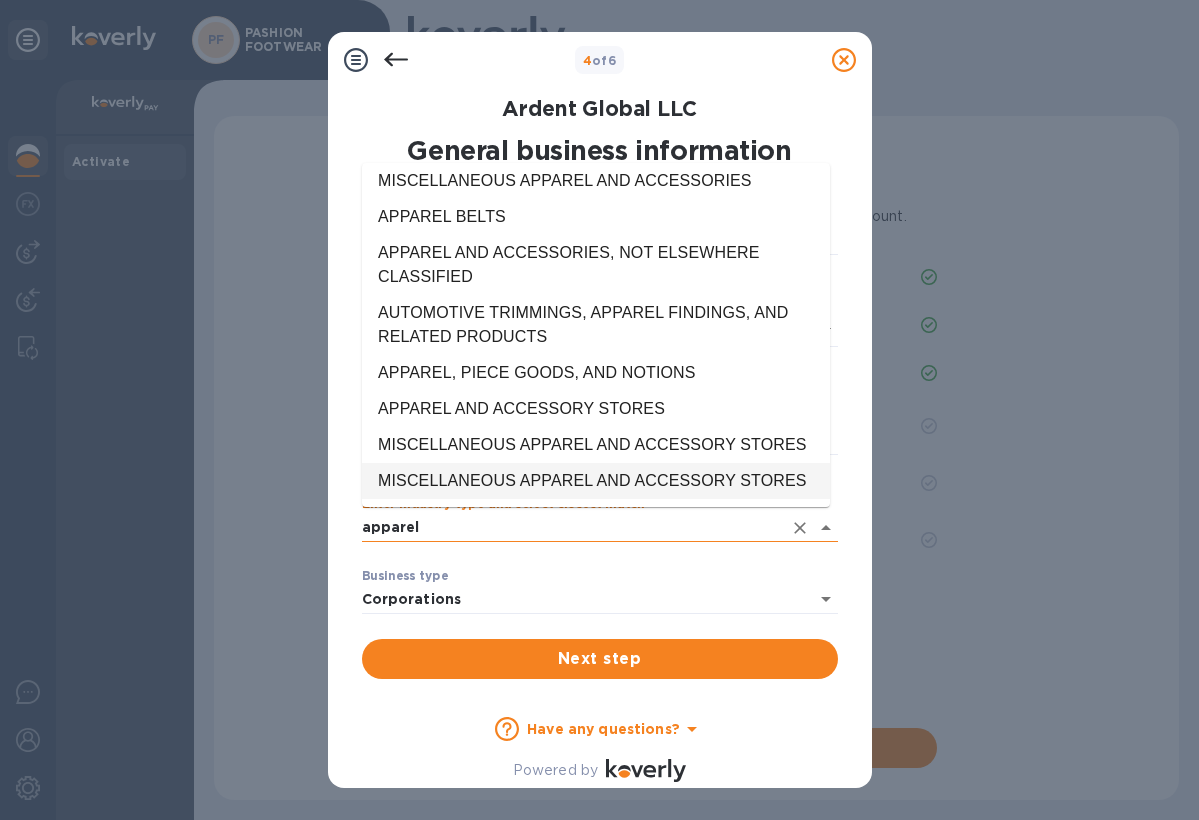 click on "apparel" at bounding box center [572, 527] 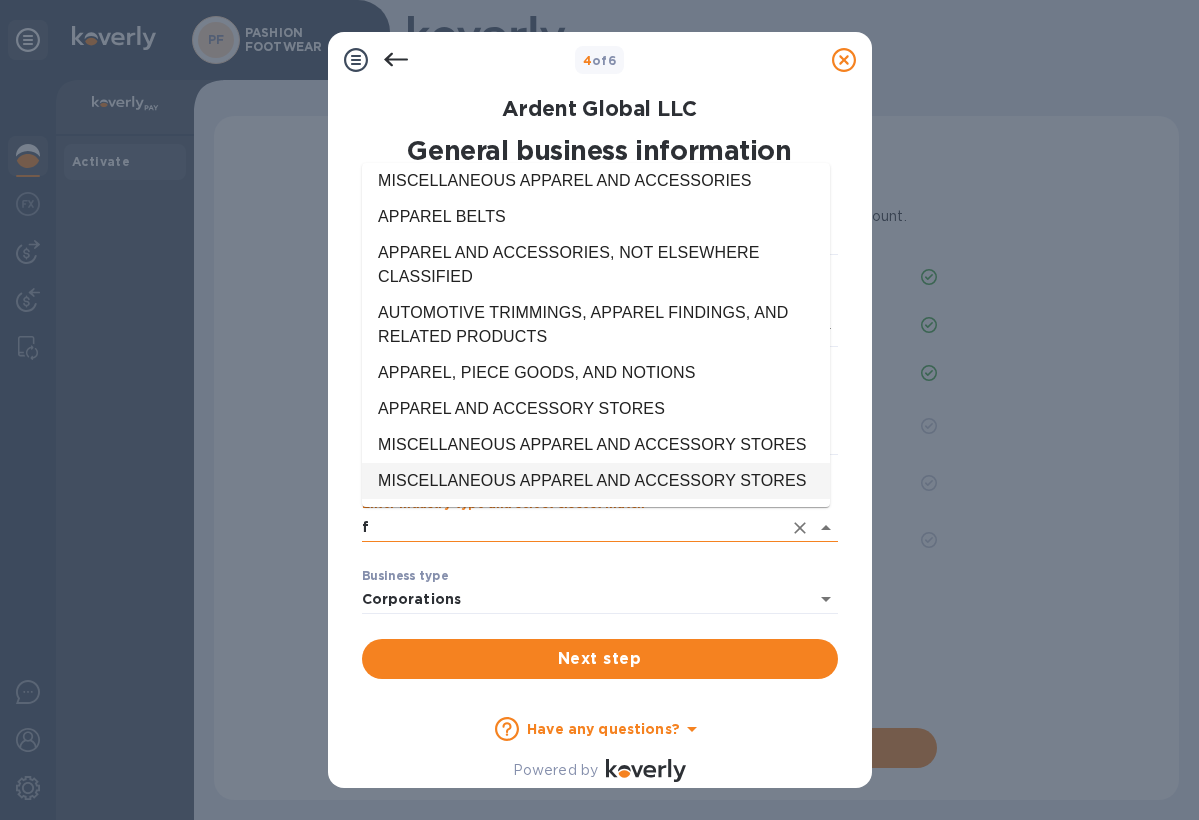 scroll, scrollTop: 0, scrollLeft: 0, axis: both 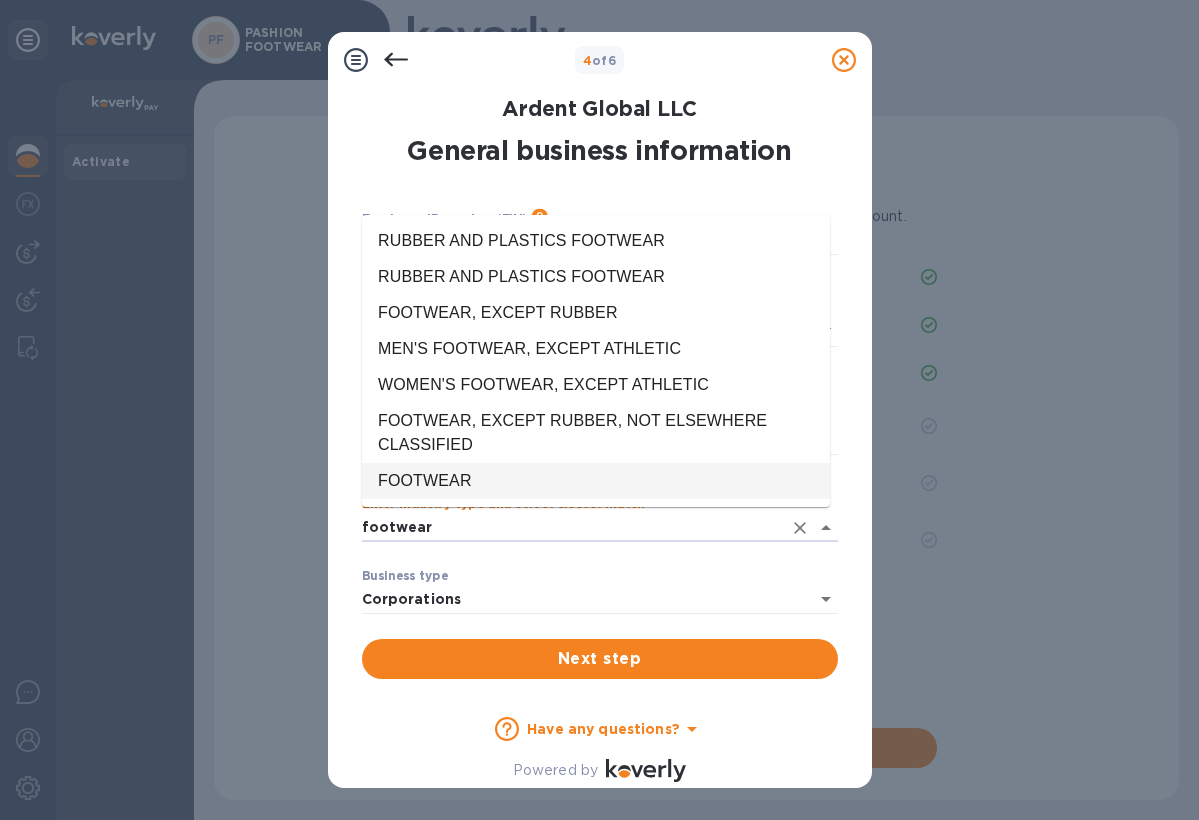 click on "FOOTWEAR" at bounding box center (596, 481) 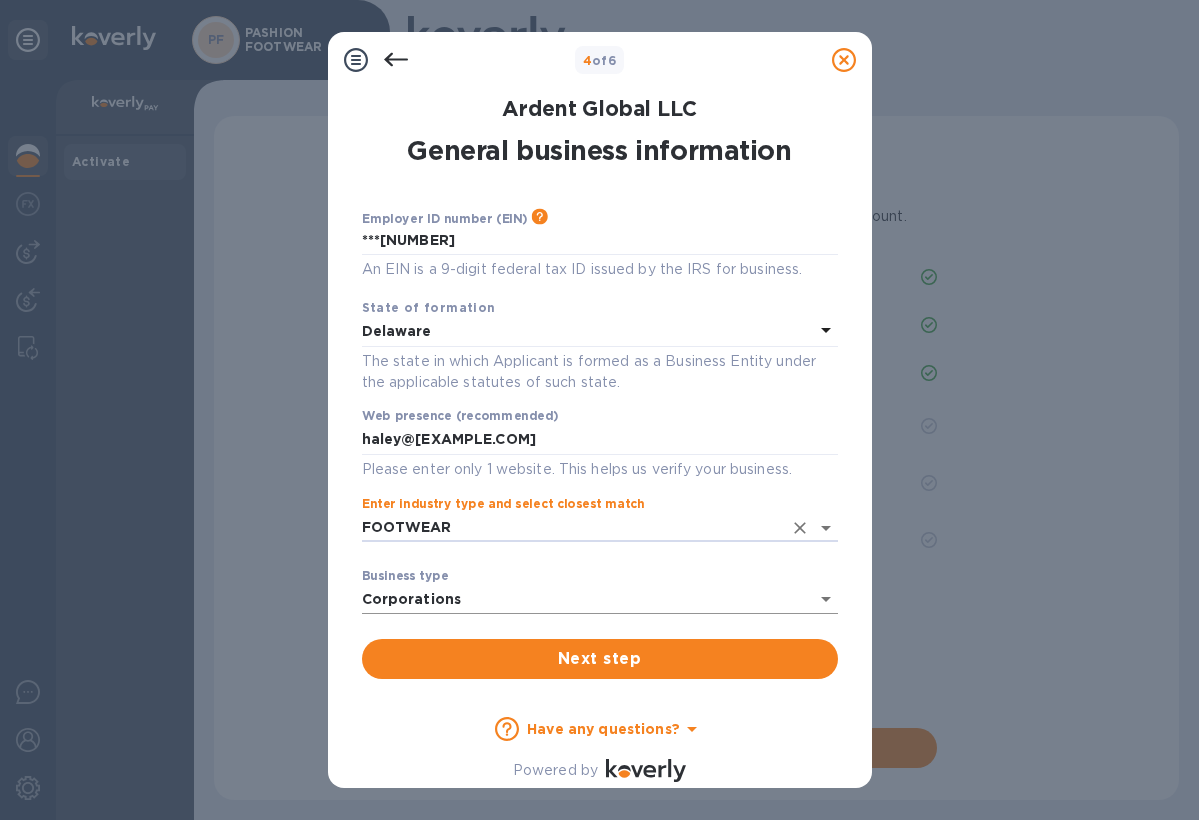 click on "4 of 6 General business information Employer ID number (EIN) Please make sure it matches the information on your SS-4 form issued by the IRS when the company was formed. ***[NUMBER] An EIN is a 9-digit federal tax ID issued by the IRS for business. State of formation Delaware The state in which Applicant is formed as a Business Entity under the applicable statutes of such state. Web presence (recommended) www.pashionfootwear.com Please enter only 1 website. This helps us verify your business. Enter industry type and select closest match FOOTWEAR Business type Corporations Corporations Business phone This helps us verify your business. Business email haley@[EXAMPLE.COM] Business email is required field Next step Have any questions? Powered by" at bounding box center [599, 410] 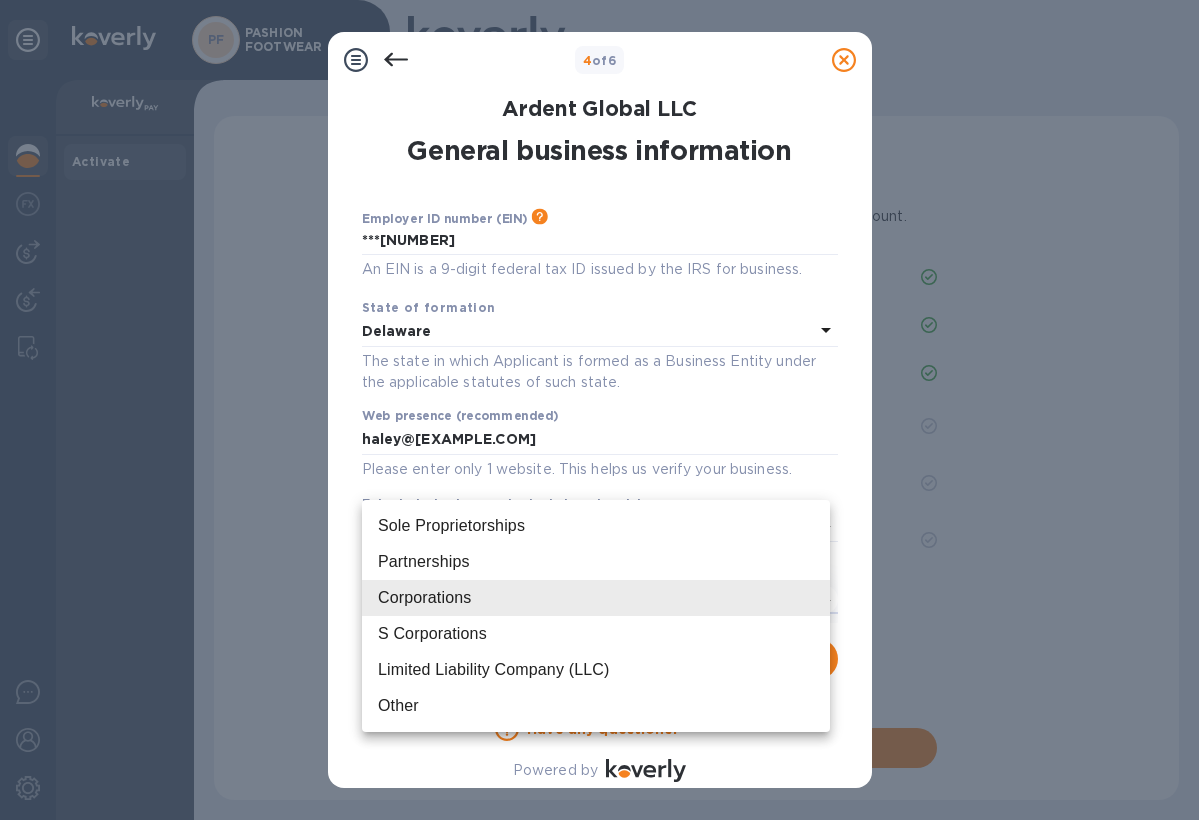 click on "Corporations" at bounding box center [424, 598] 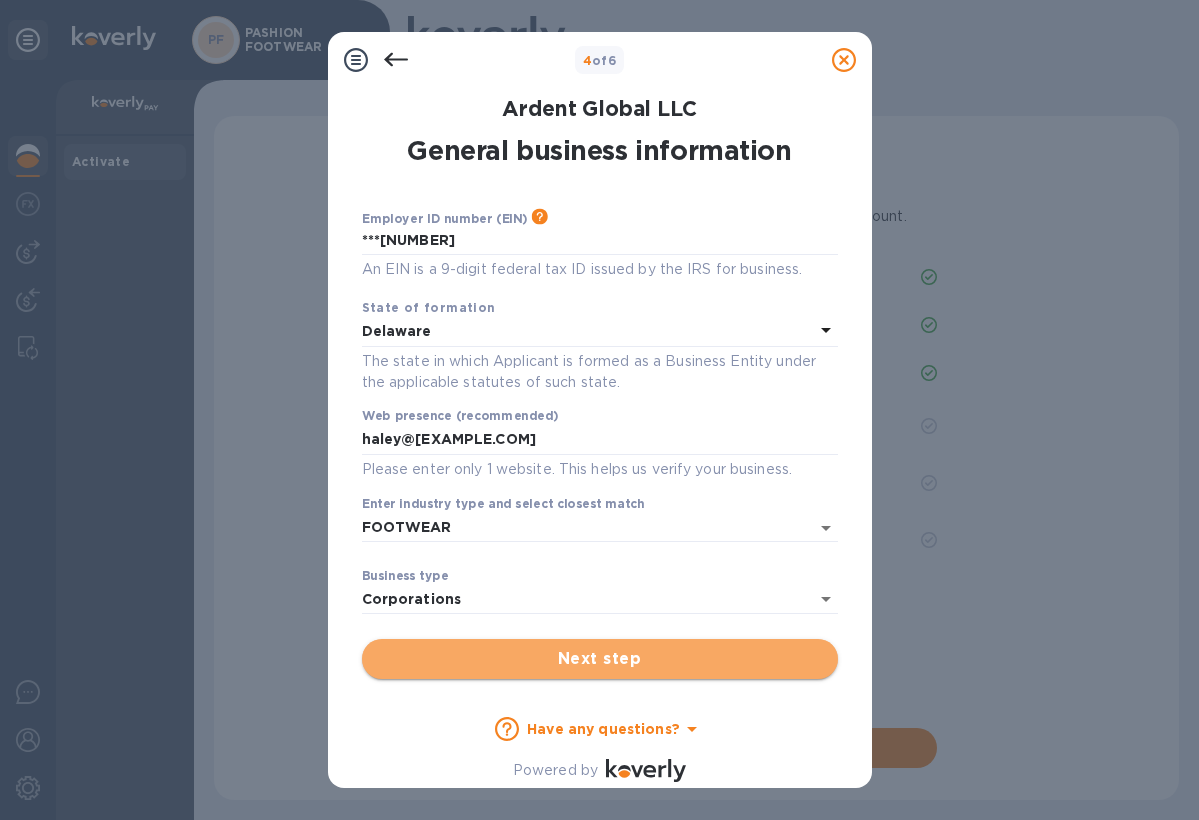 click on "Next step" at bounding box center [600, 659] 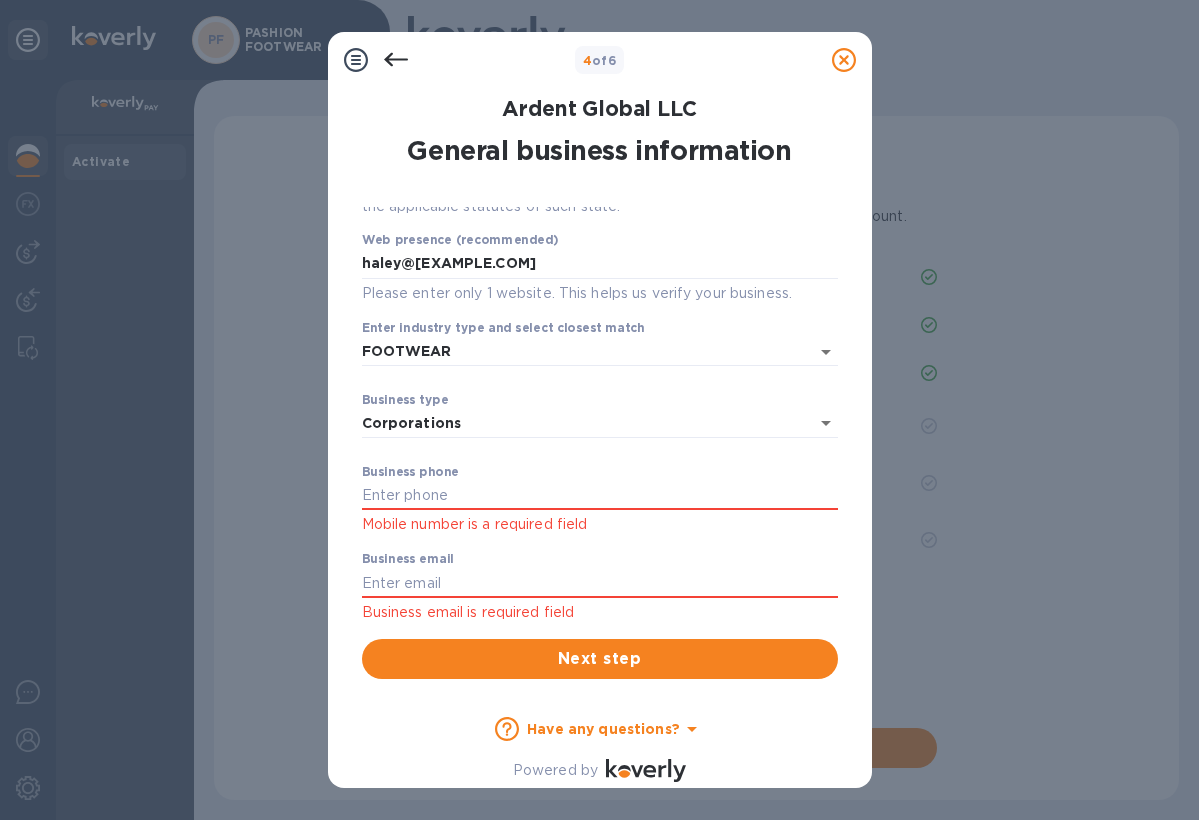 scroll, scrollTop: 175, scrollLeft: 0, axis: vertical 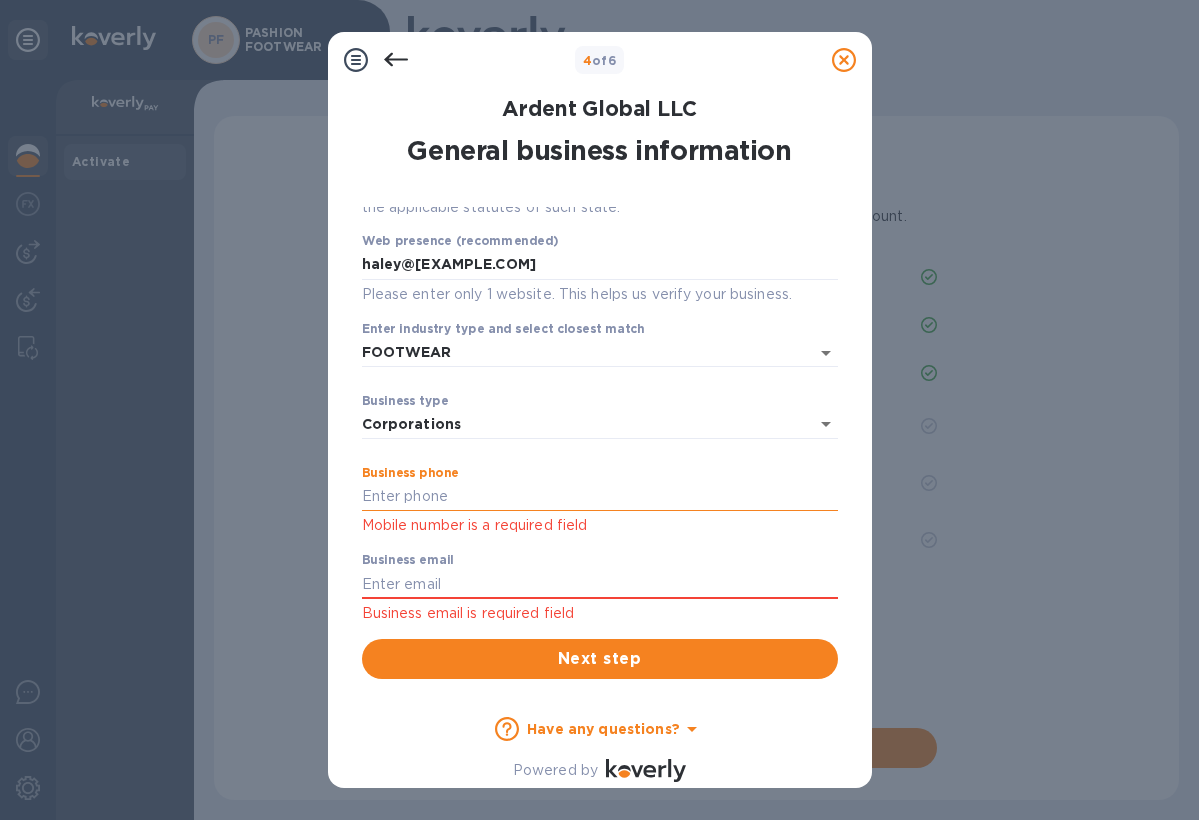 paste on "[PHONE]" 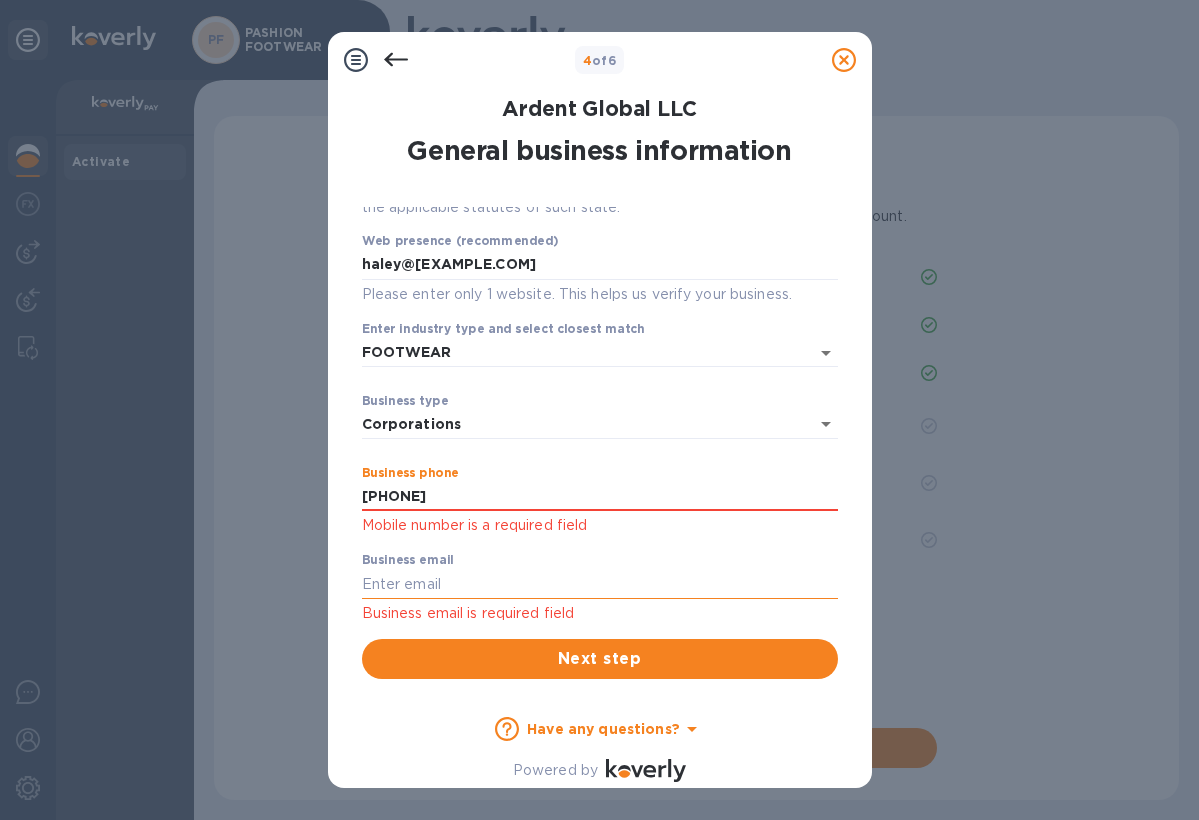 type on "[PHONE]" 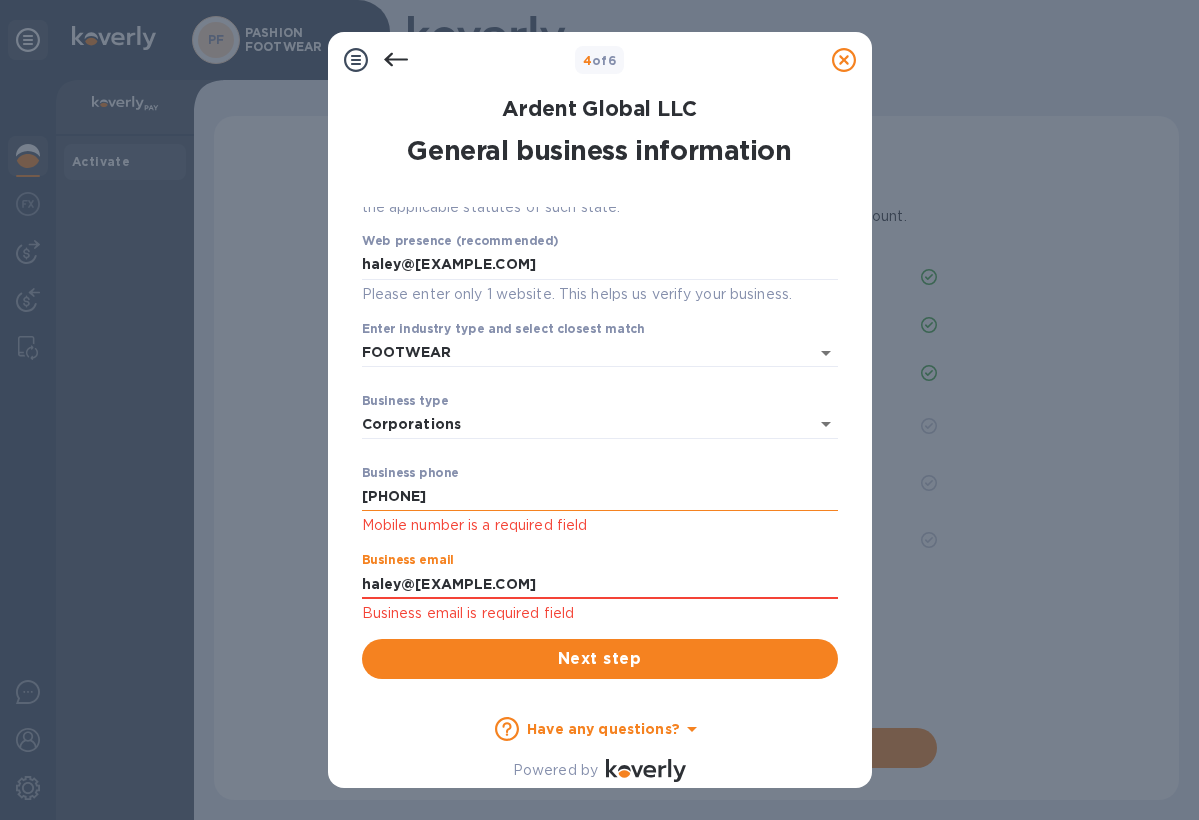 type on "haley@[EXAMPLE.COM]" 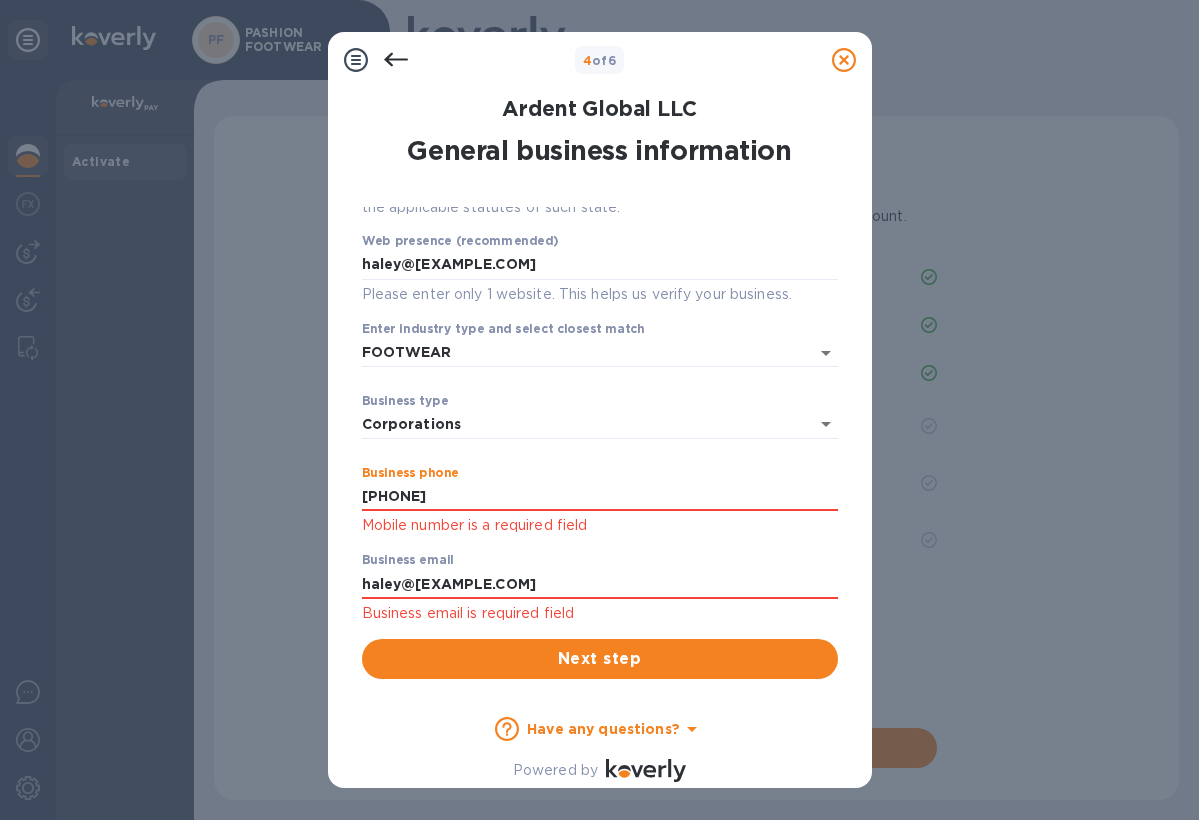 drag, startPoint x: 411, startPoint y: 488, endPoint x: 336, endPoint y: 488, distance: 75 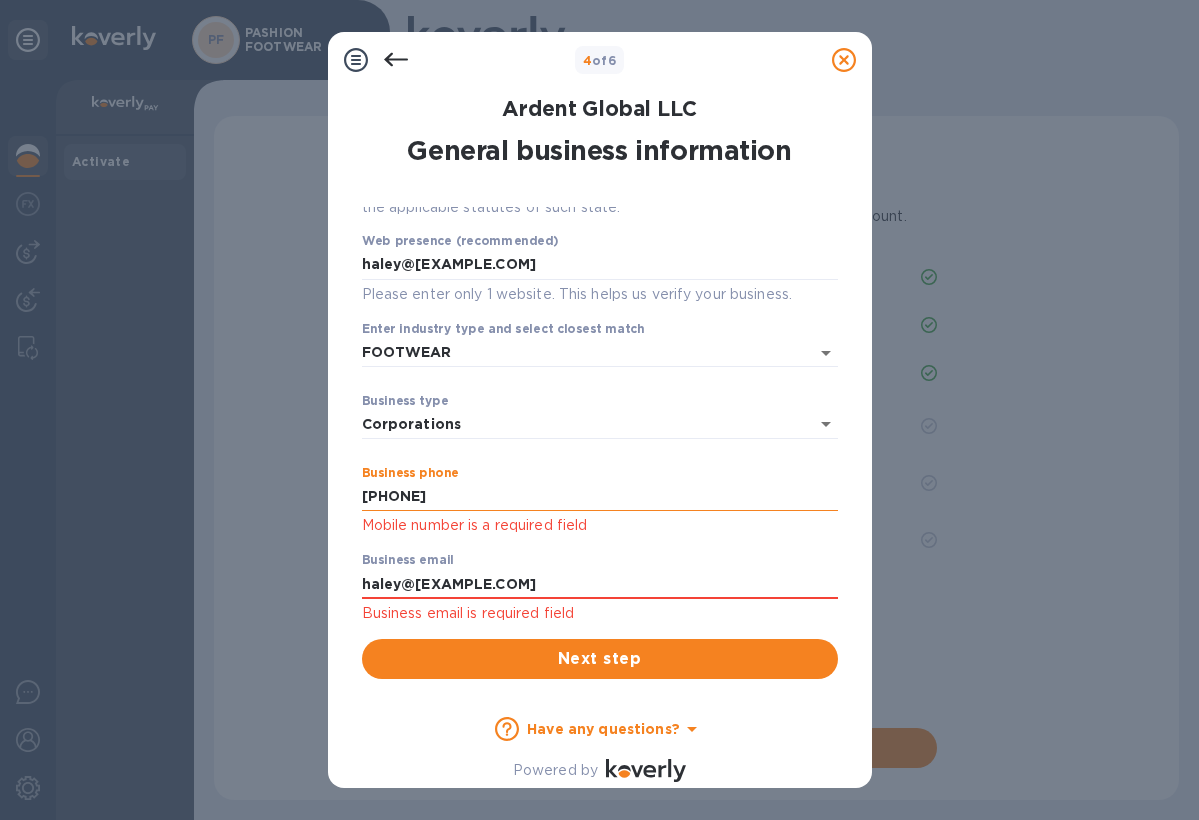 click on "[PHONE]" at bounding box center (600, 497) 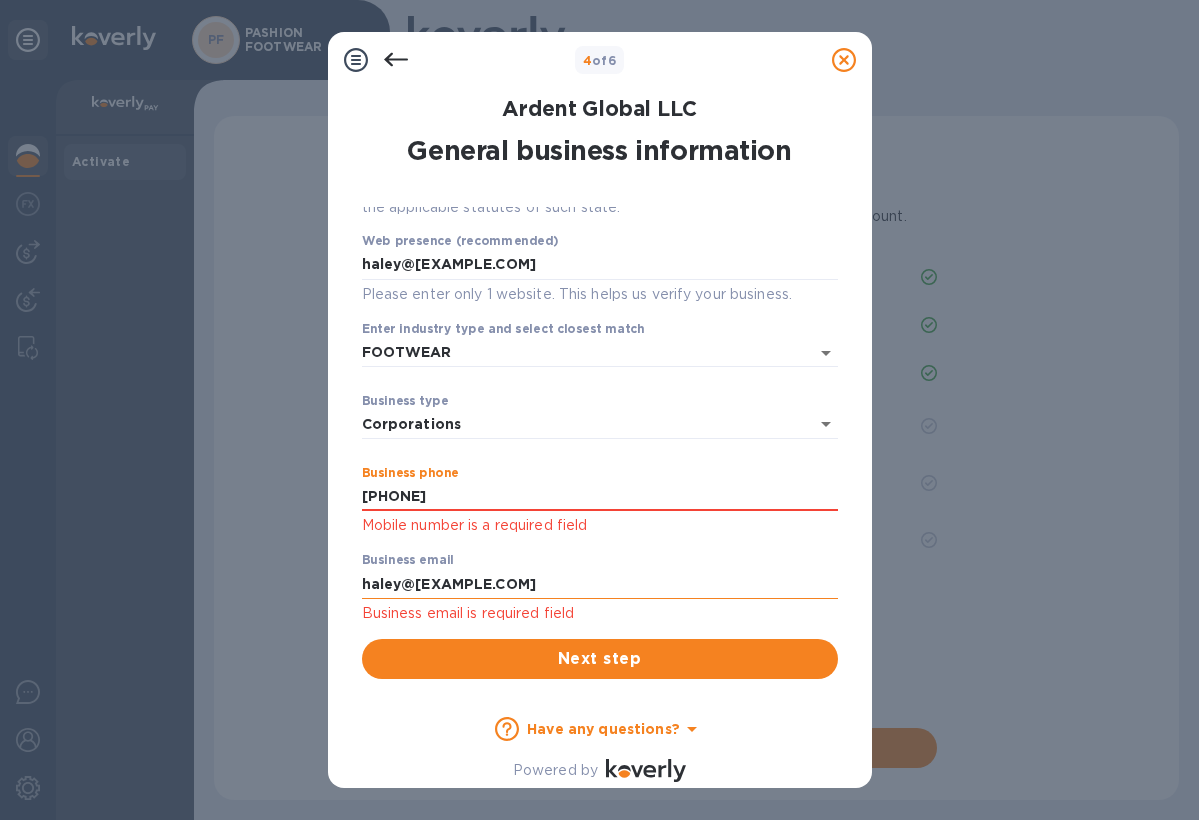 type on "[PHONE]" 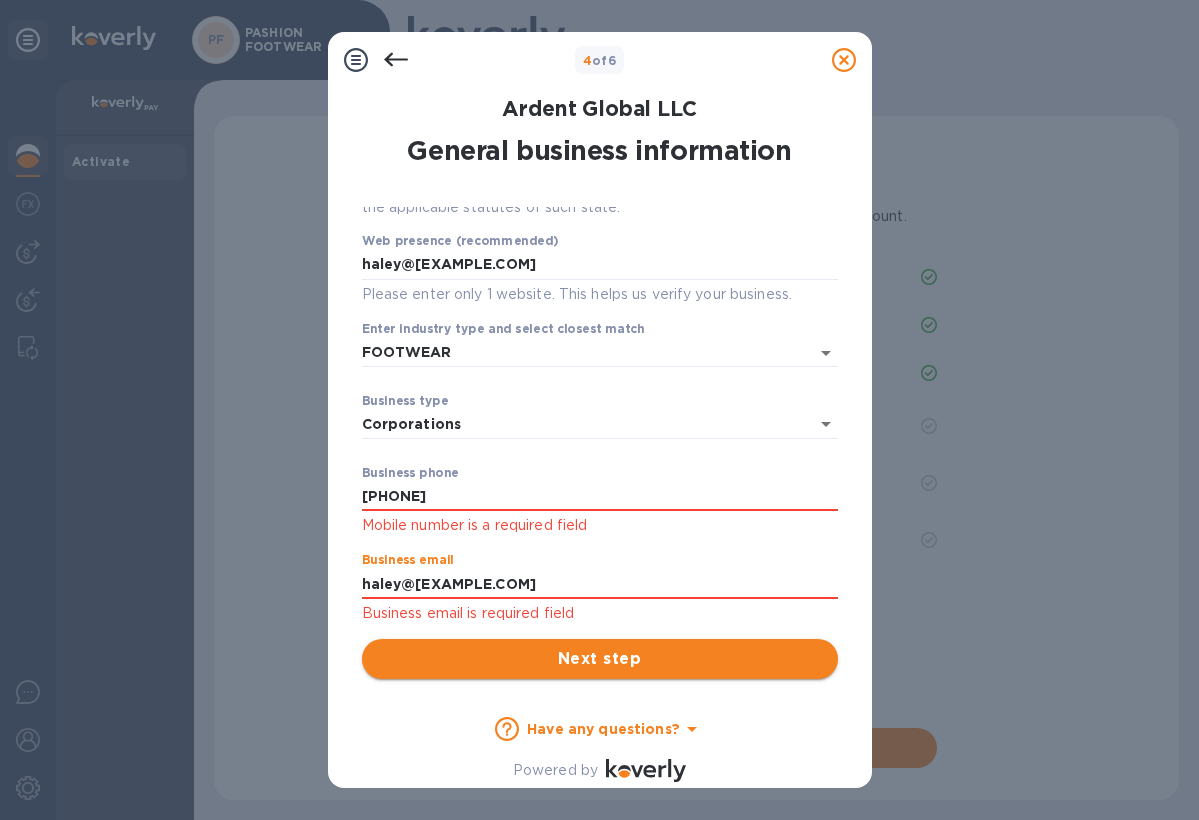 click on "Next step" at bounding box center [600, 659] 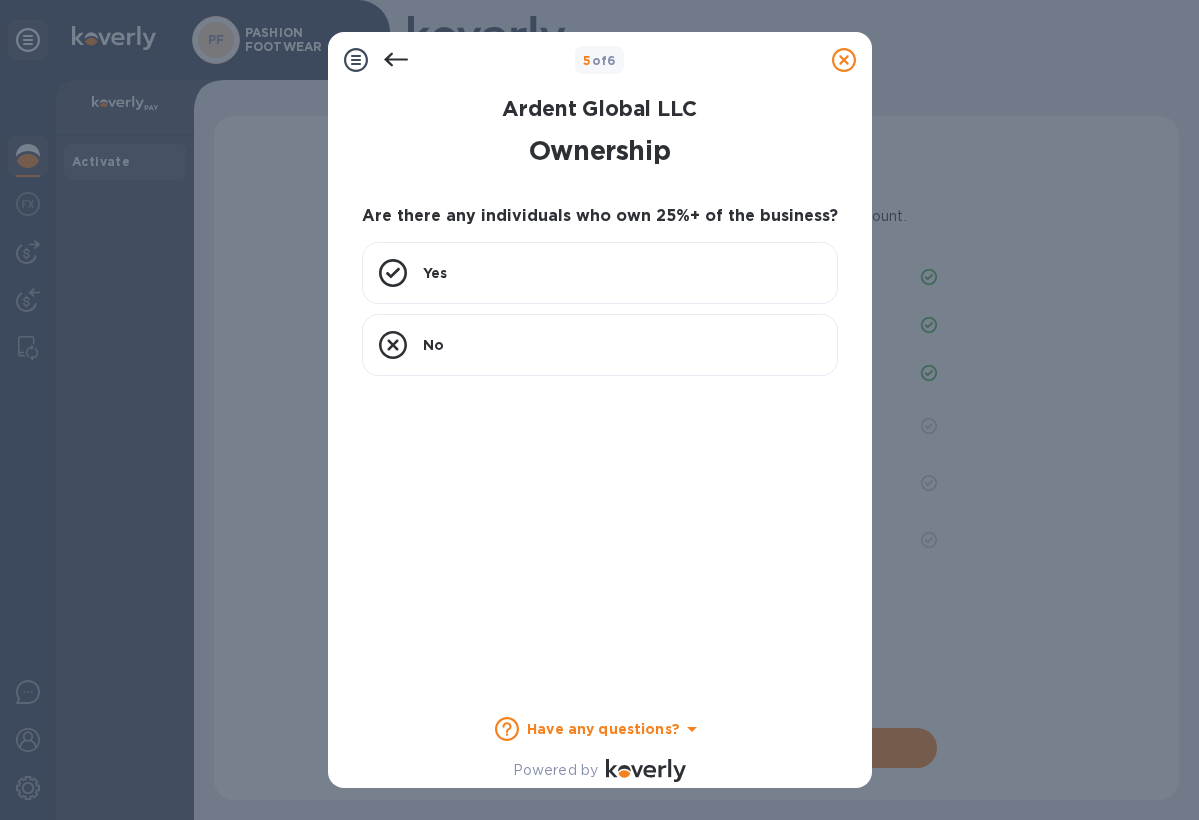 scroll, scrollTop: 0, scrollLeft: 0, axis: both 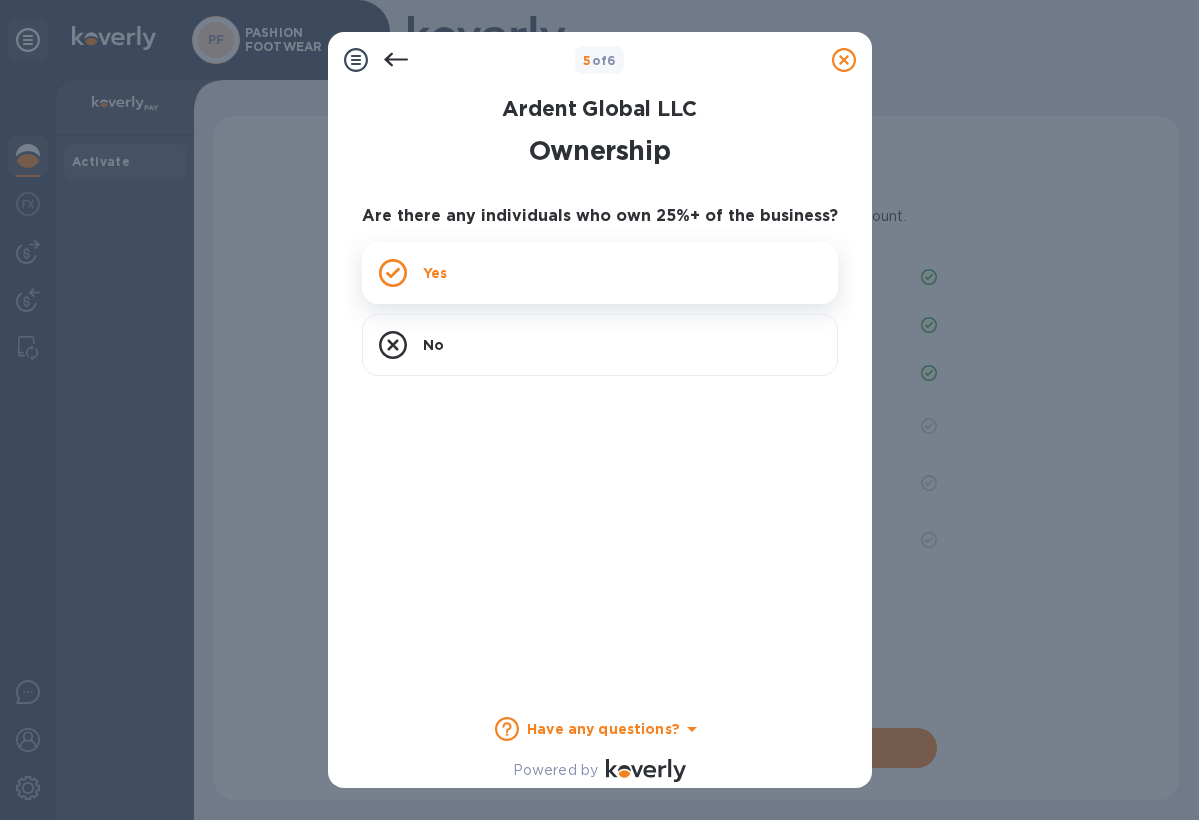click on "Yes" at bounding box center [600, 273] 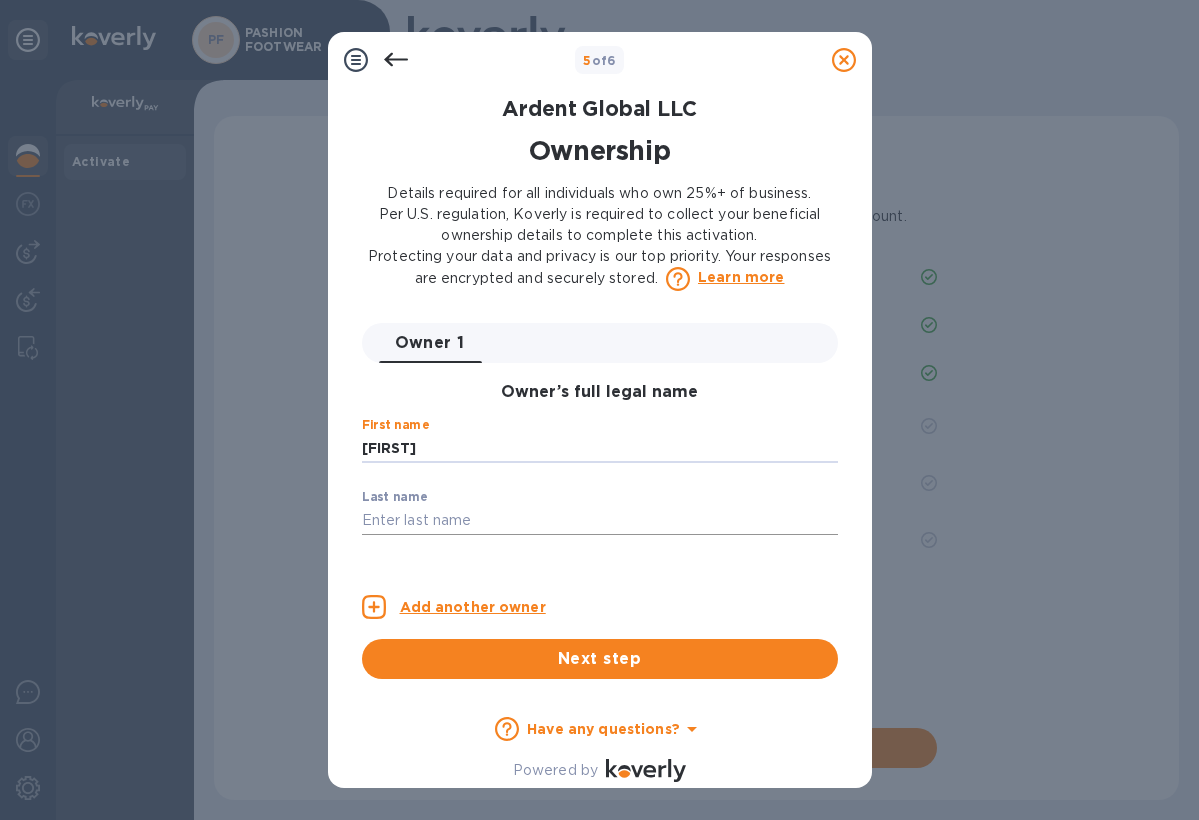 type on "[FIRST]" 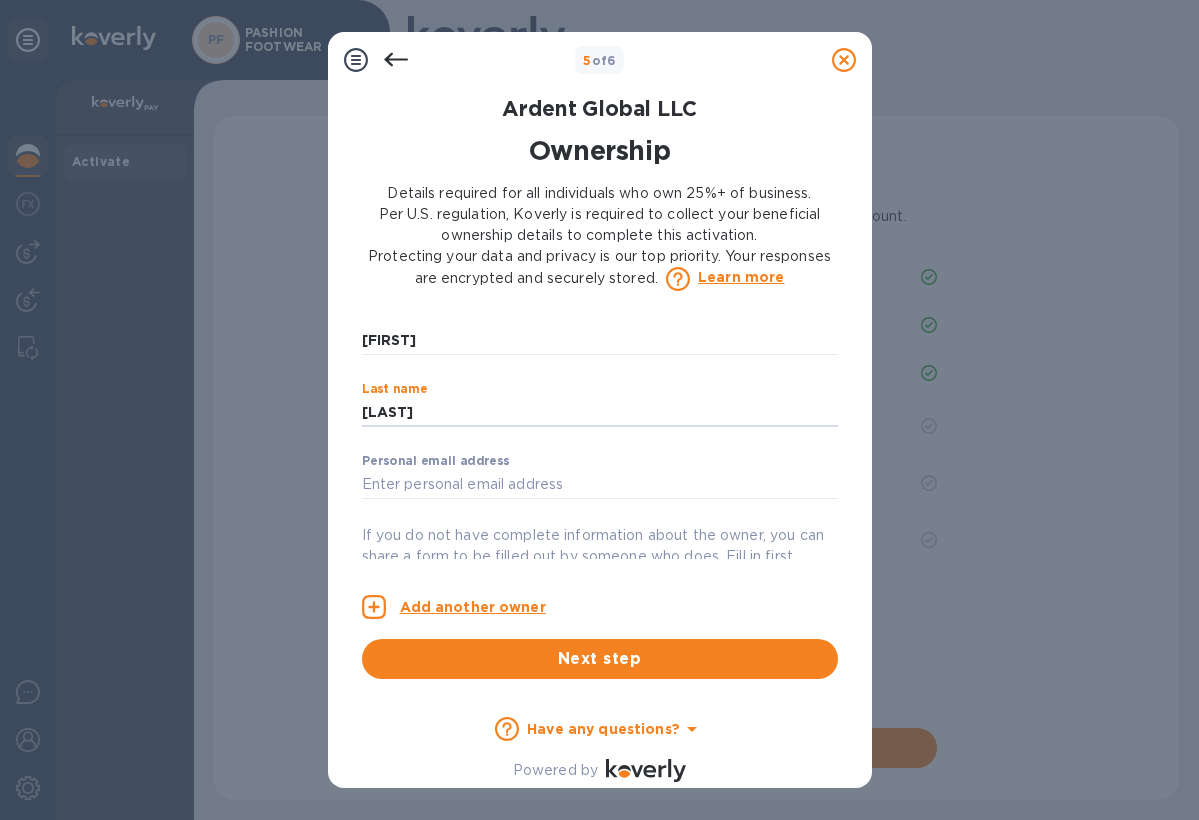 scroll, scrollTop: 154, scrollLeft: 0, axis: vertical 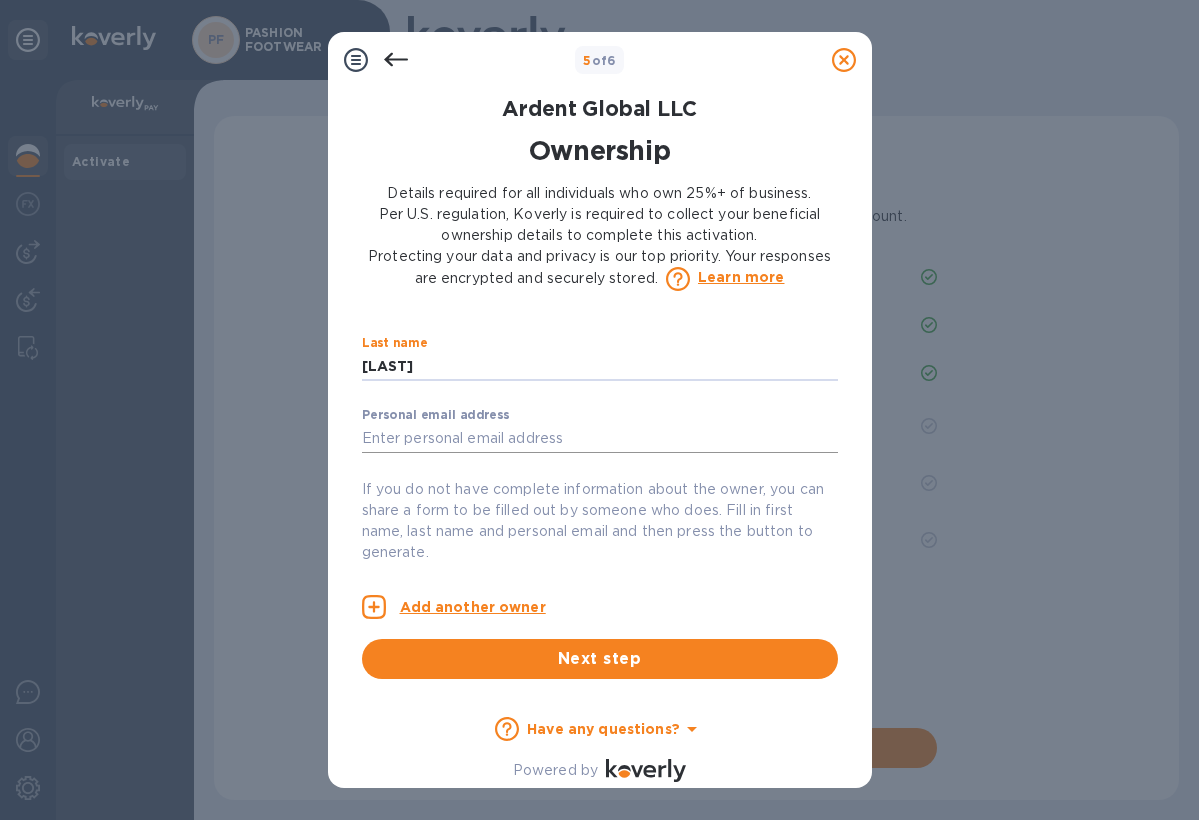 type on "[LAST]" 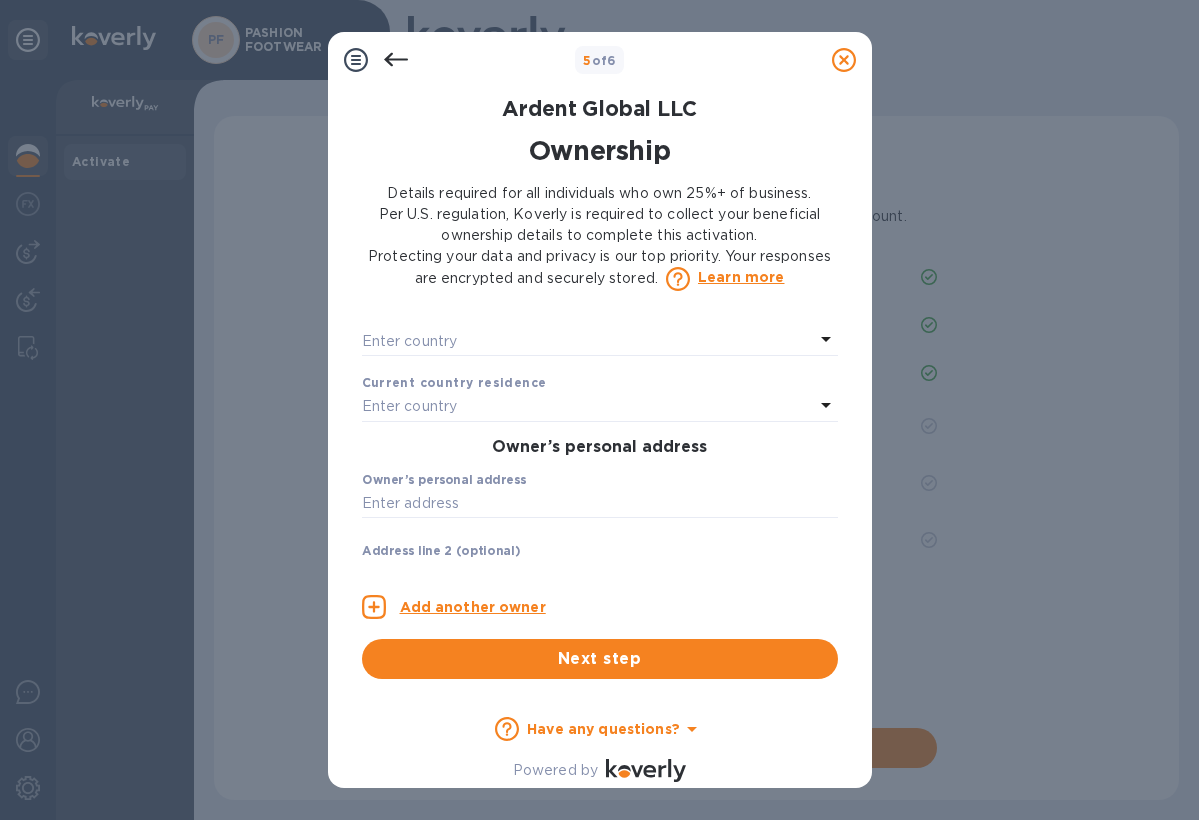 scroll, scrollTop: 396, scrollLeft: 0, axis: vertical 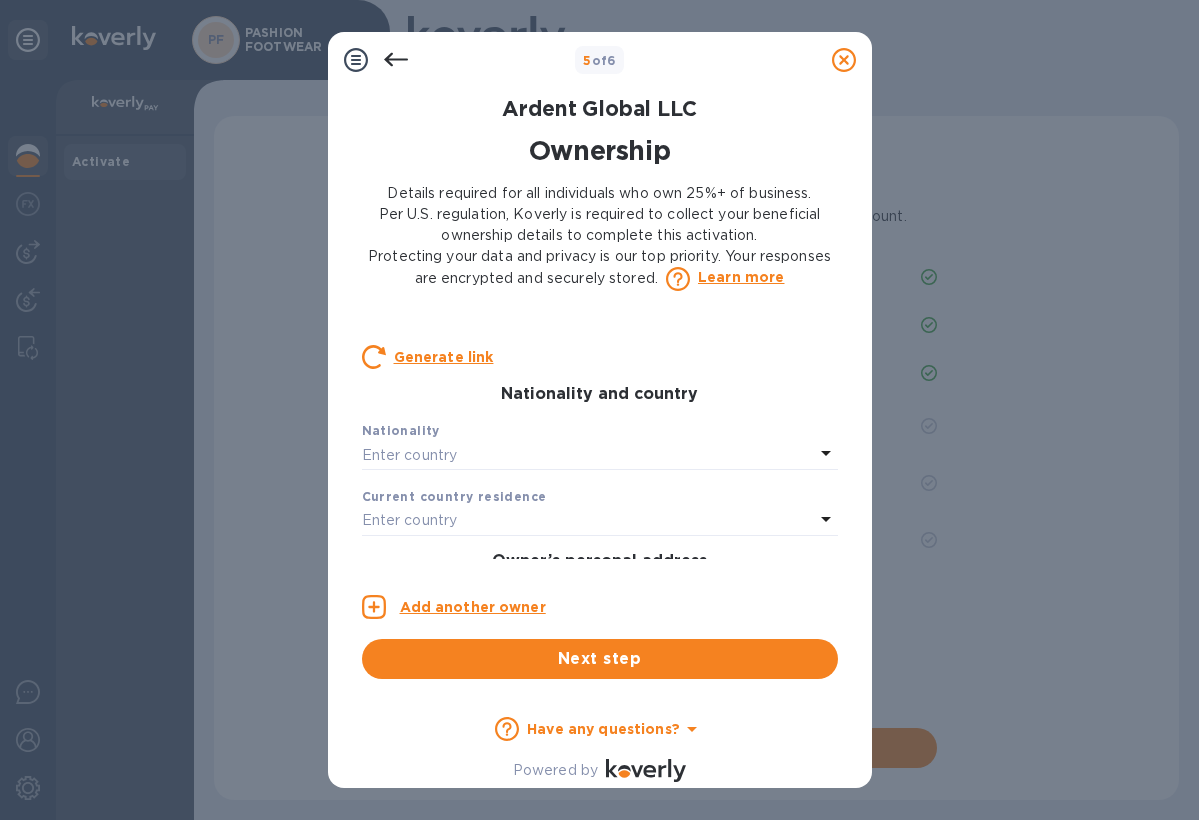 type on "haley@[EXAMPLE.COM]" 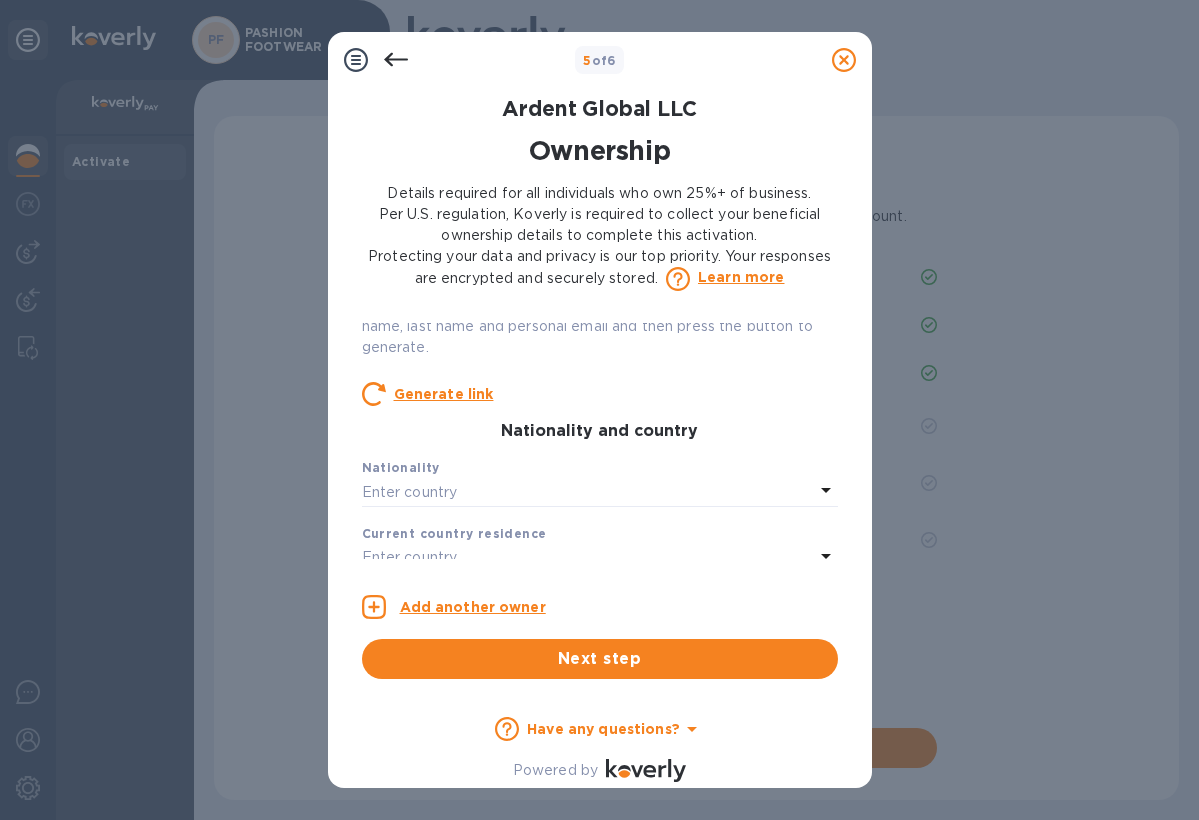 scroll, scrollTop: 380, scrollLeft: 0, axis: vertical 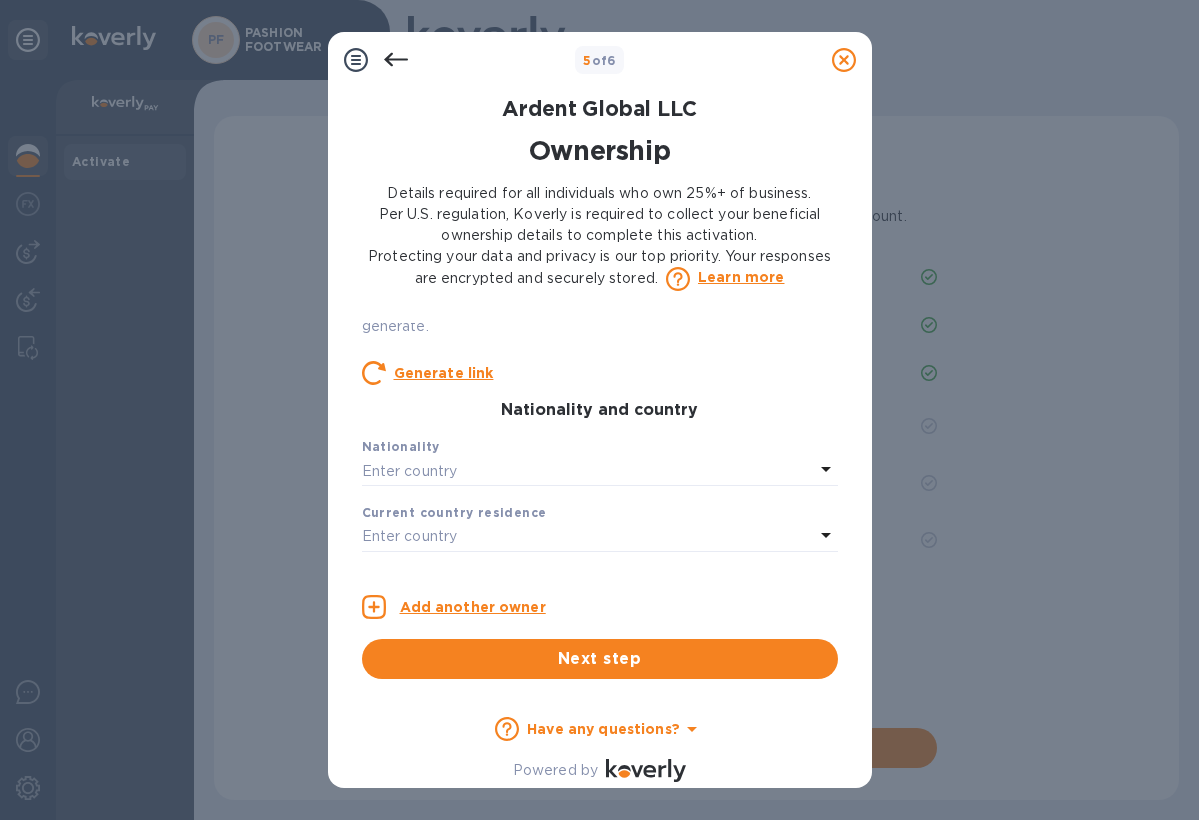 click on "Enter country" at bounding box center [588, 471] 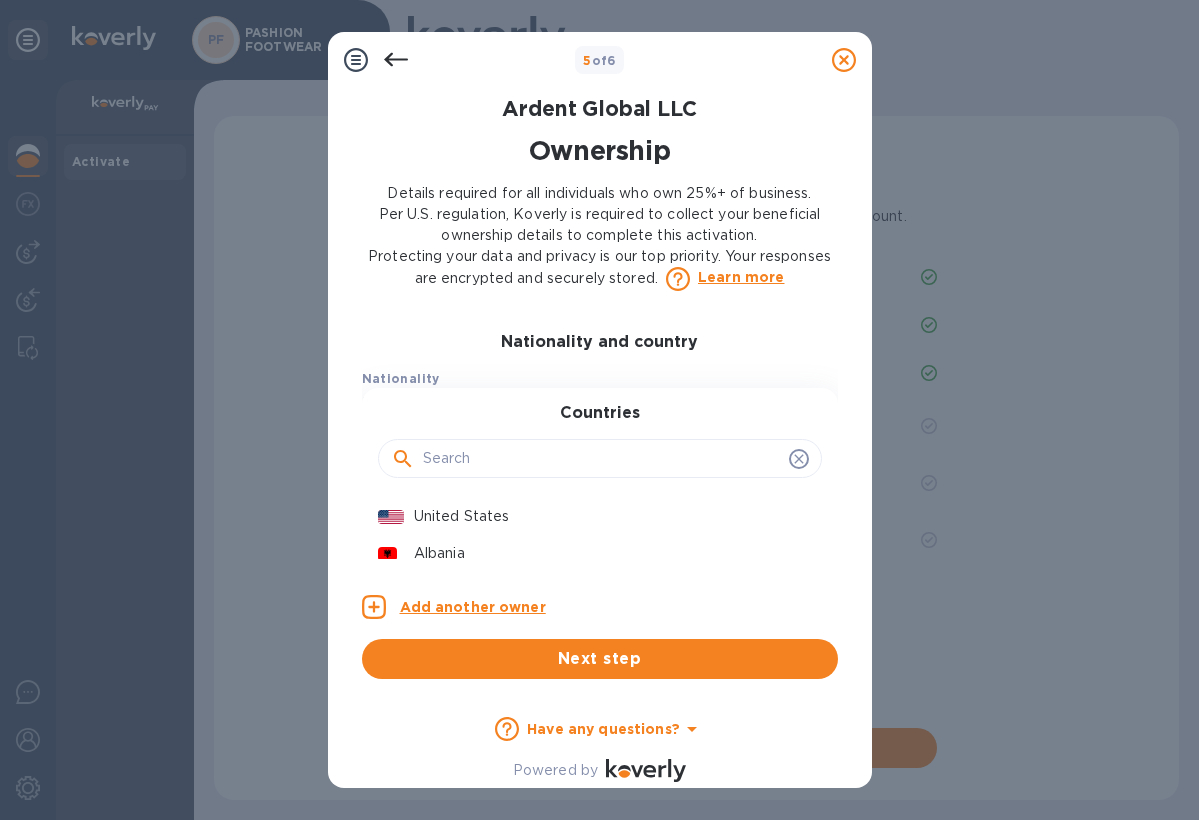 scroll, scrollTop: 452, scrollLeft: 0, axis: vertical 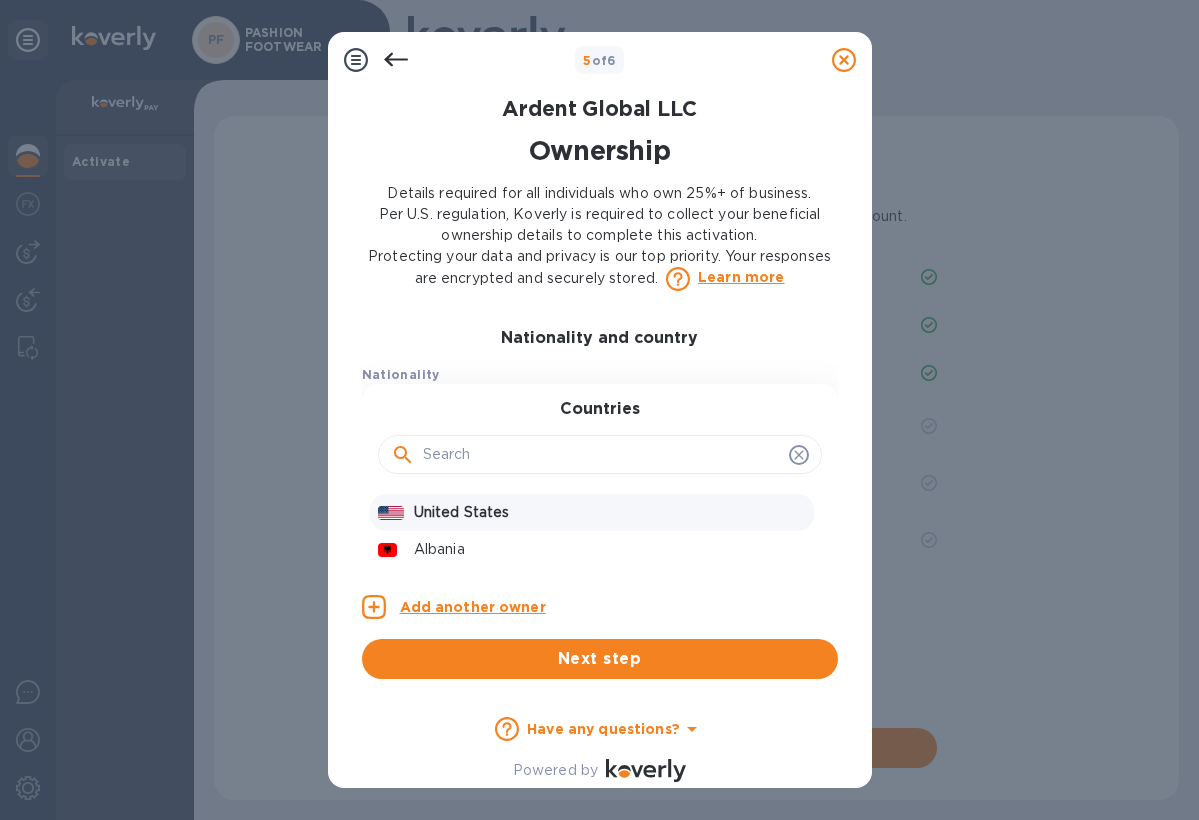 click on "United States" at bounding box center (610, 512) 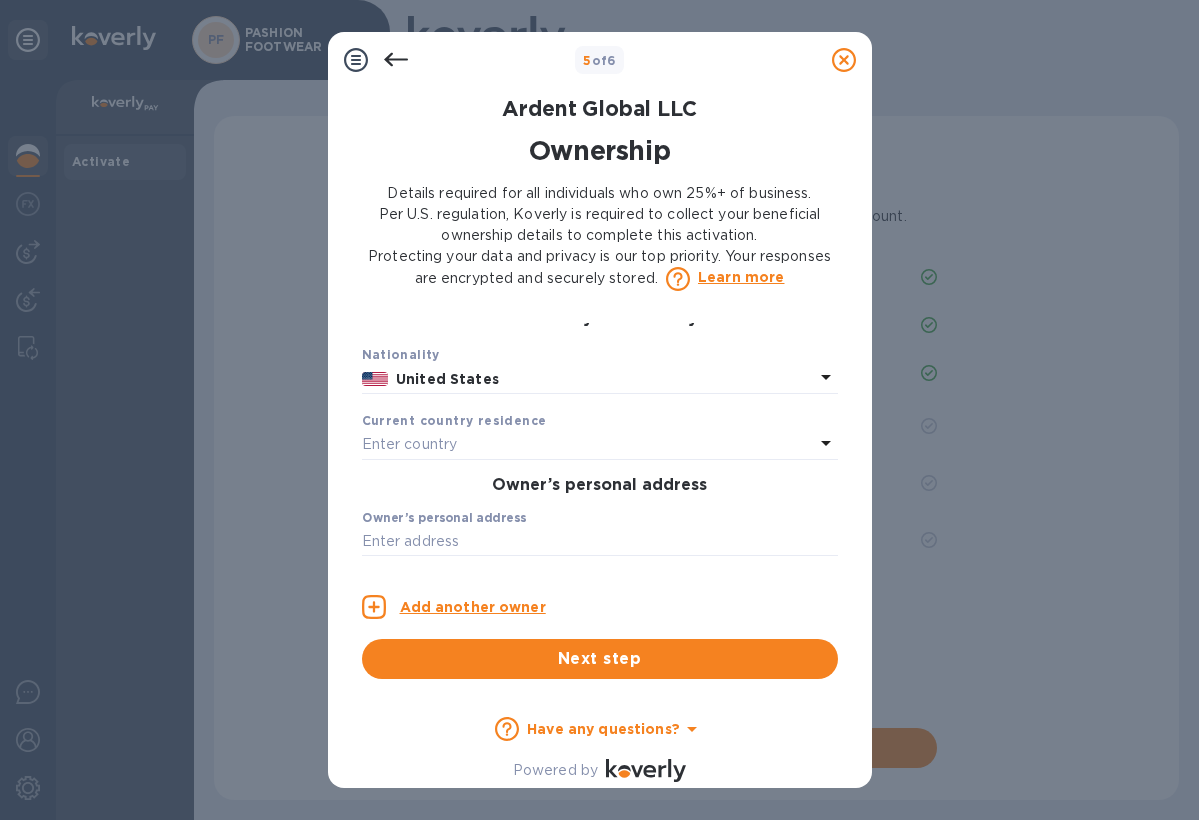 scroll, scrollTop: 484, scrollLeft: 0, axis: vertical 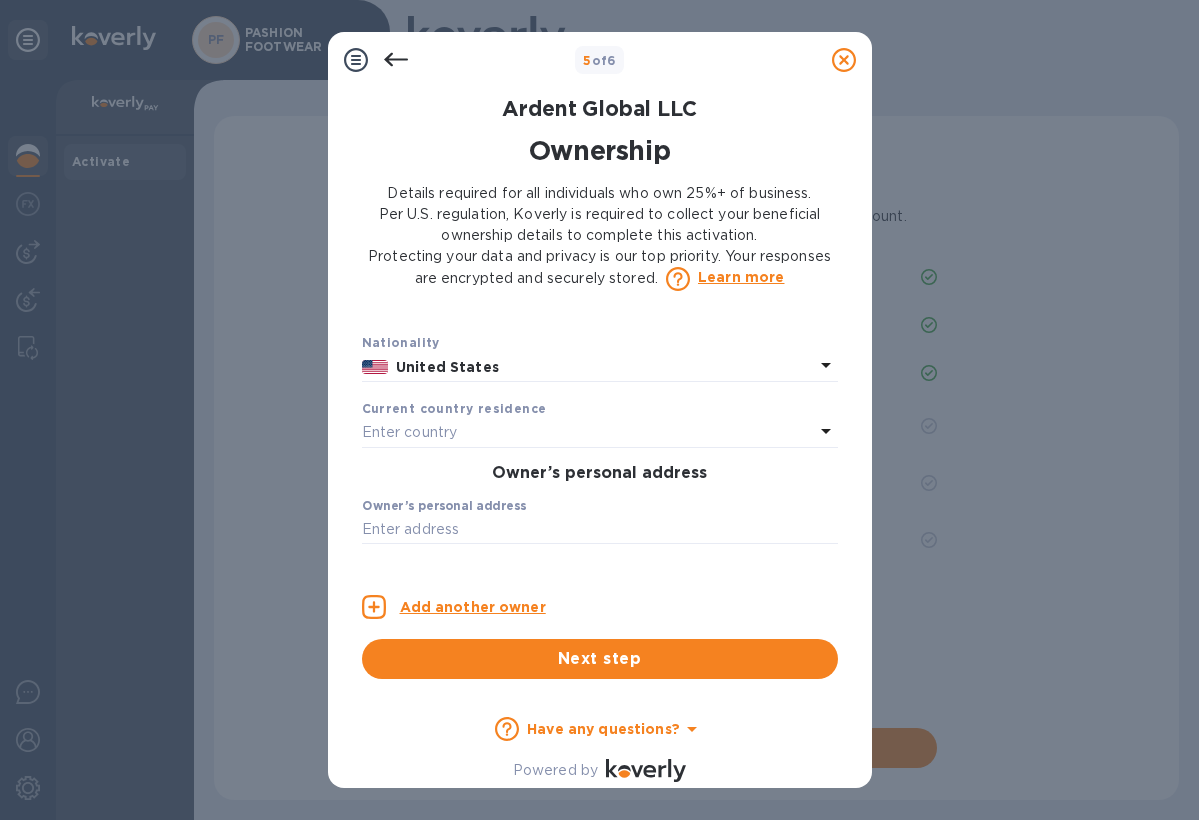 click on "Enter country" at bounding box center (588, 433) 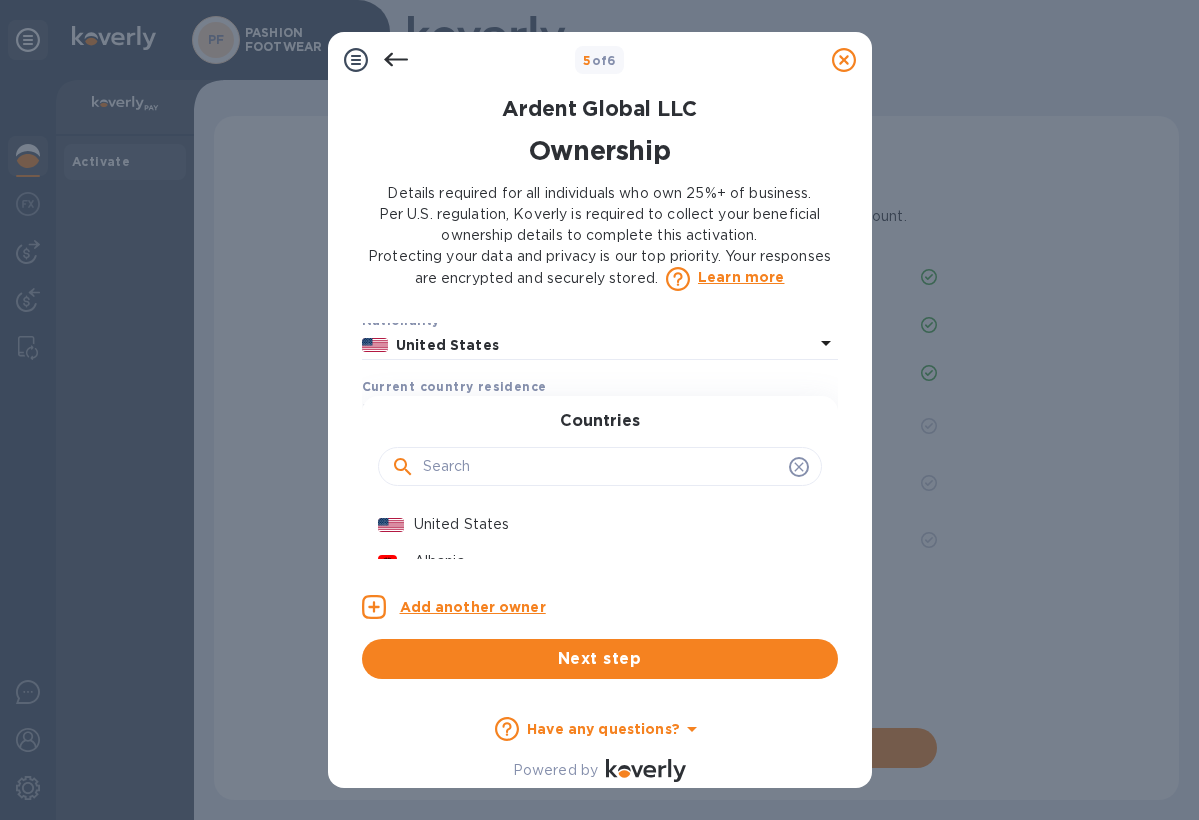 scroll, scrollTop: 519, scrollLeft: 0, axis: vertical 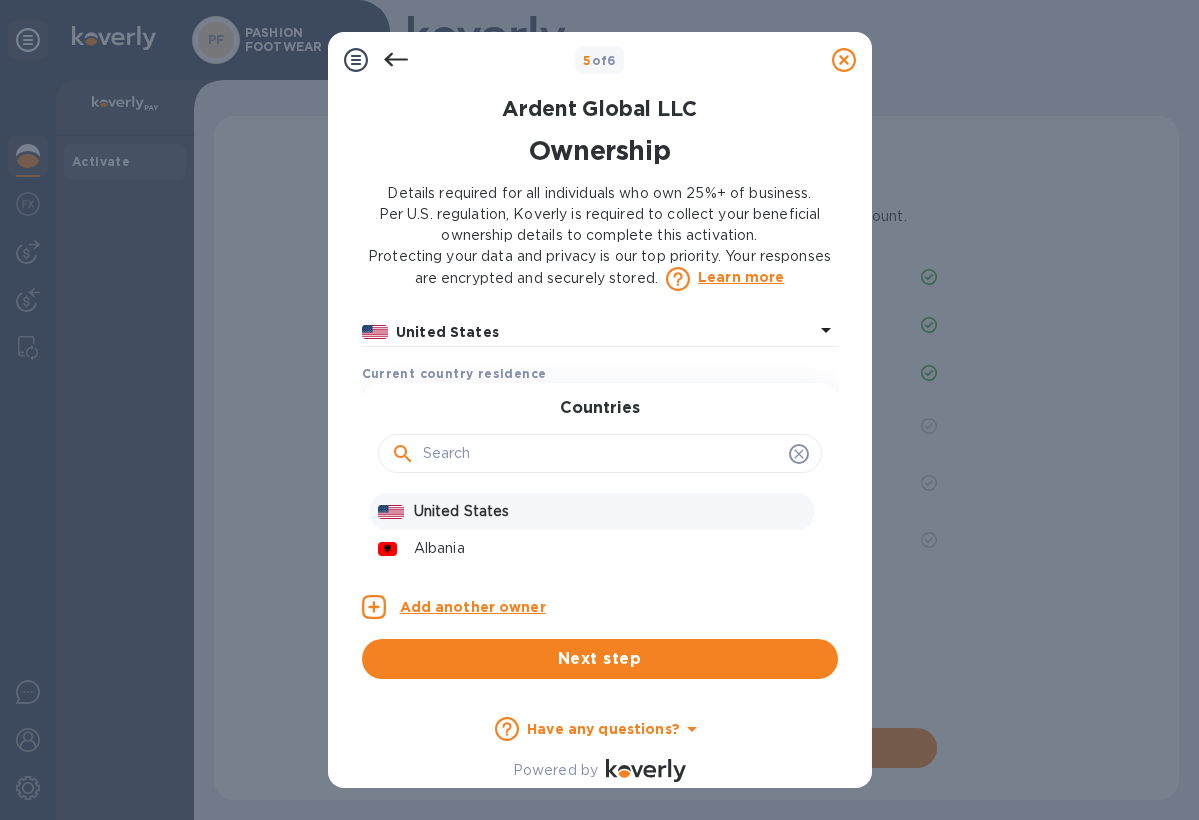 click on "United States" at bounding box center (610, 511) 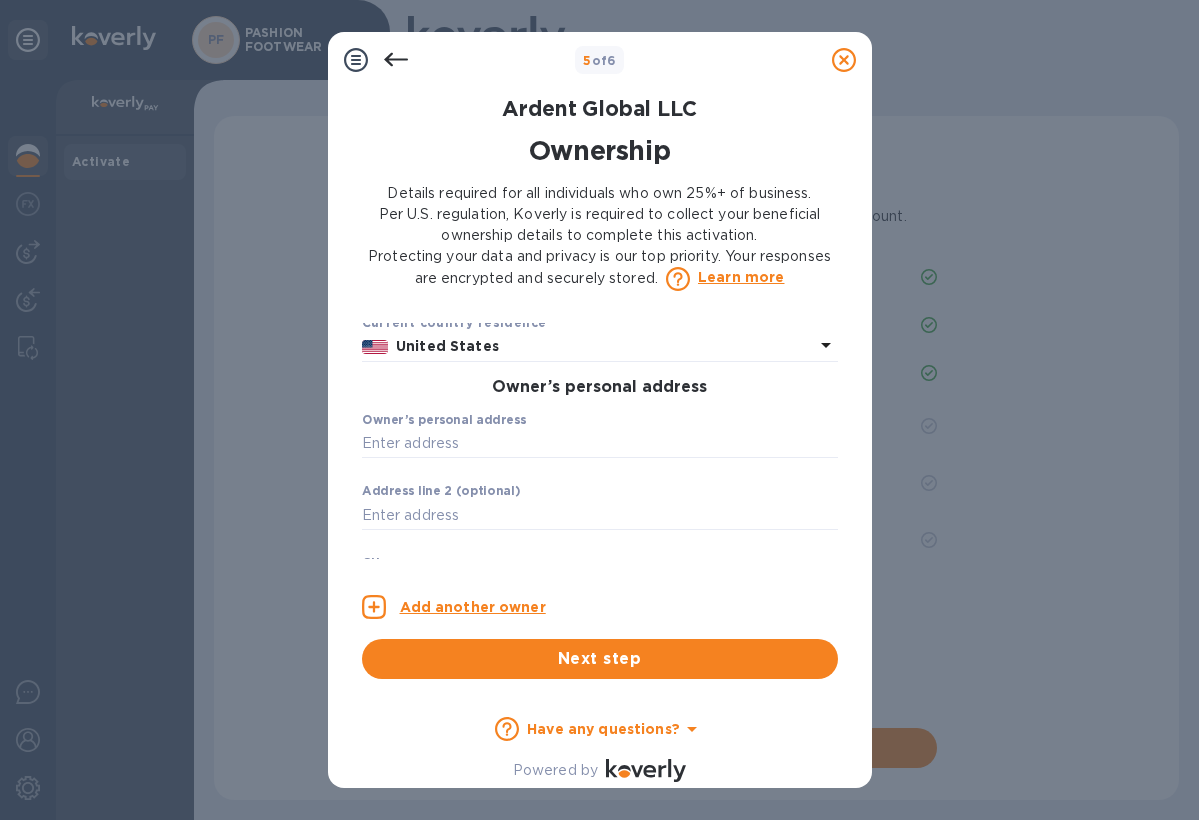 scroll, scrollTop: 606, scrollLeft: 0, axis: vertical 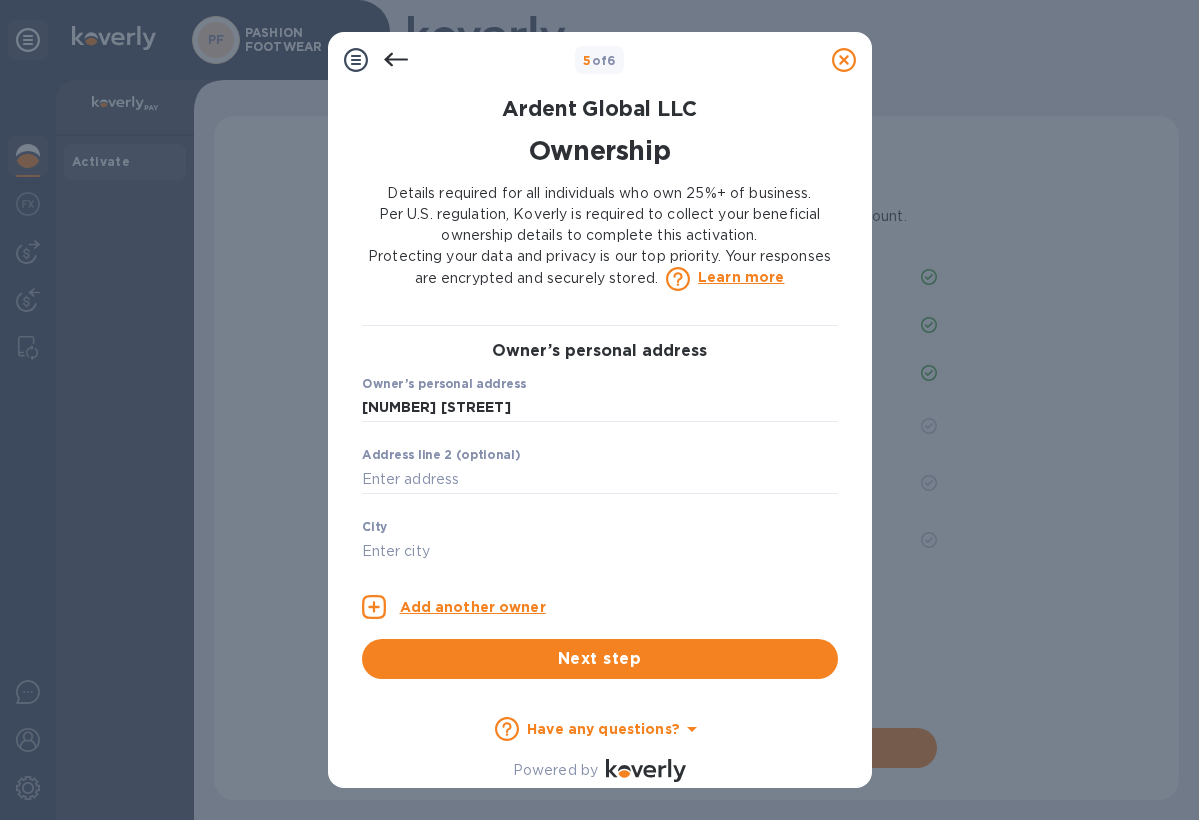 type on "[NUMBER] [STREET]" 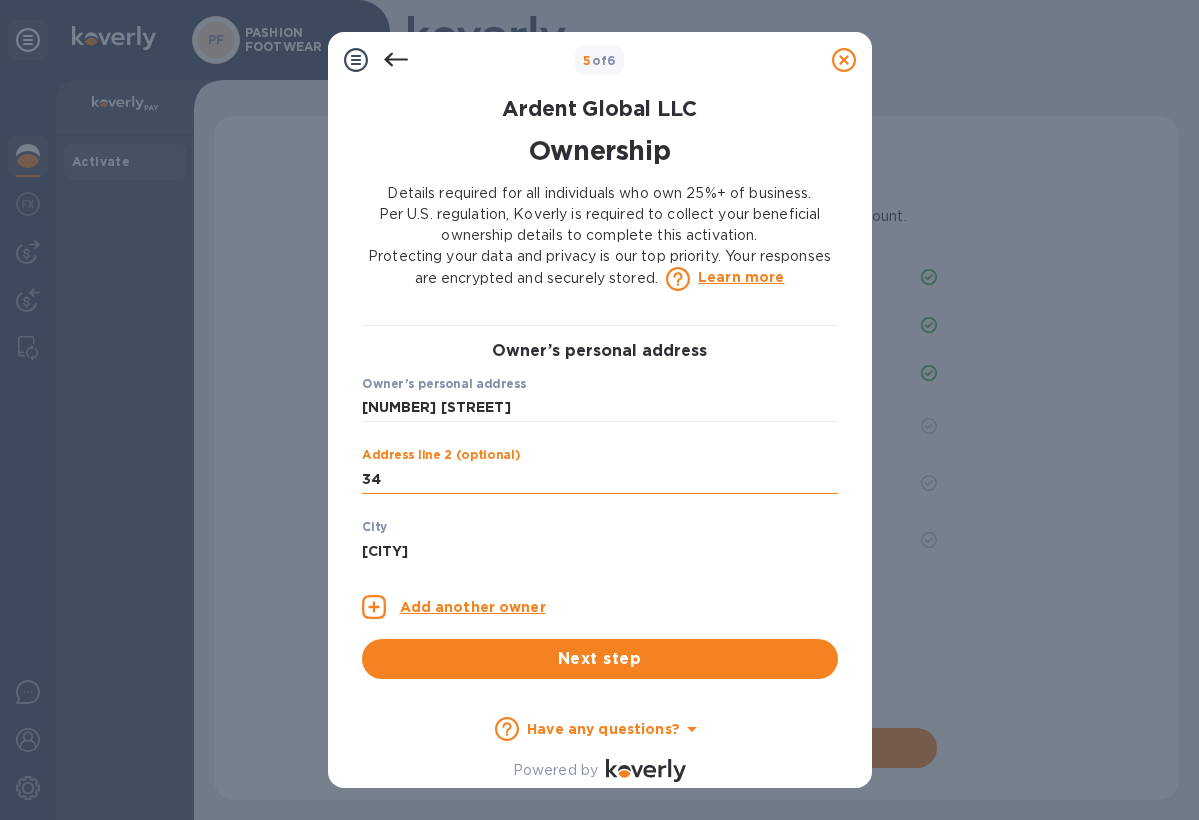 type on "3" 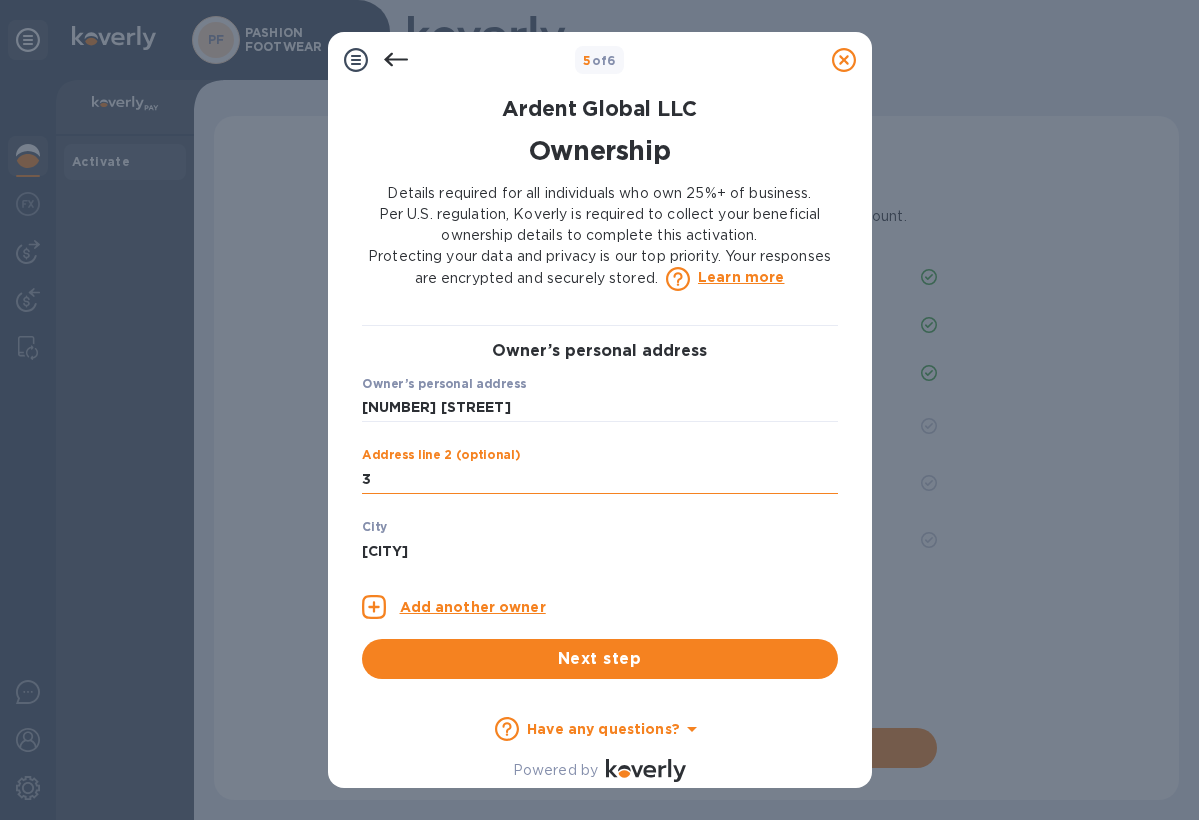 type 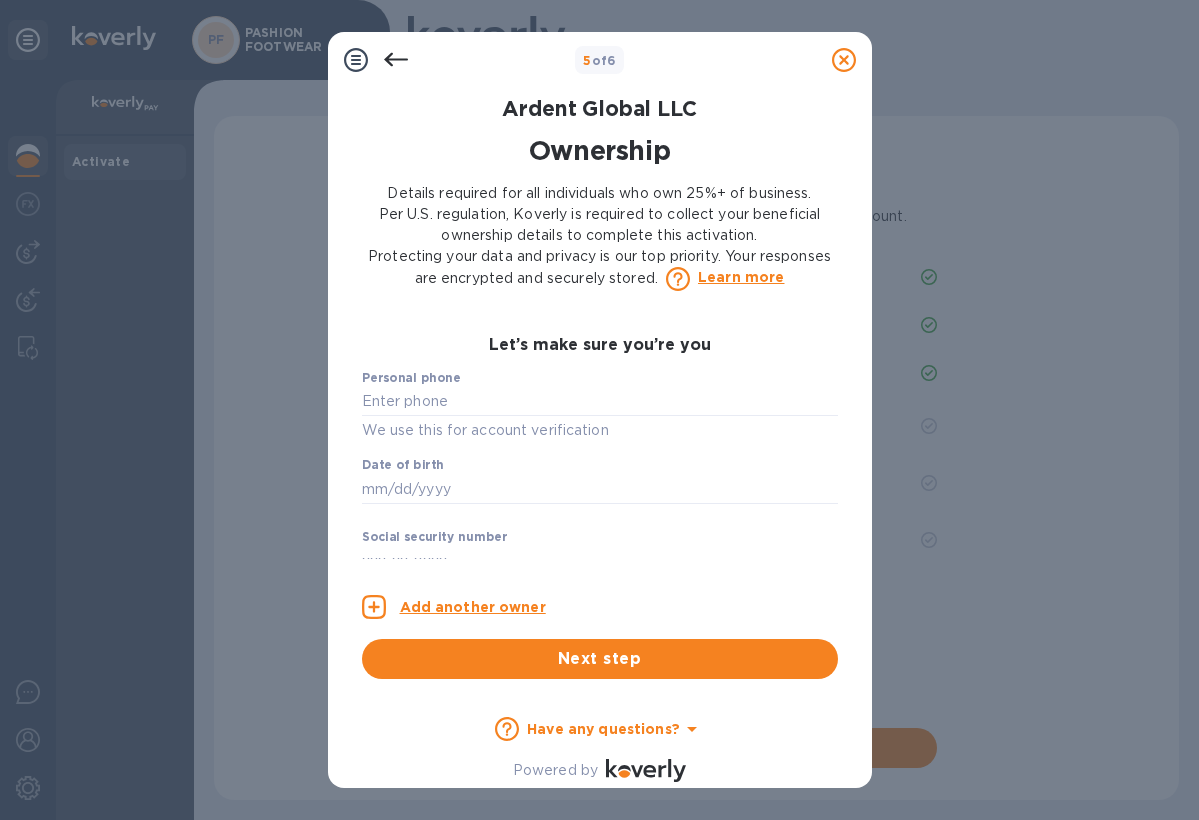 scroll, scrollTop: 1019, scrollLeft: 0, axis: vertical 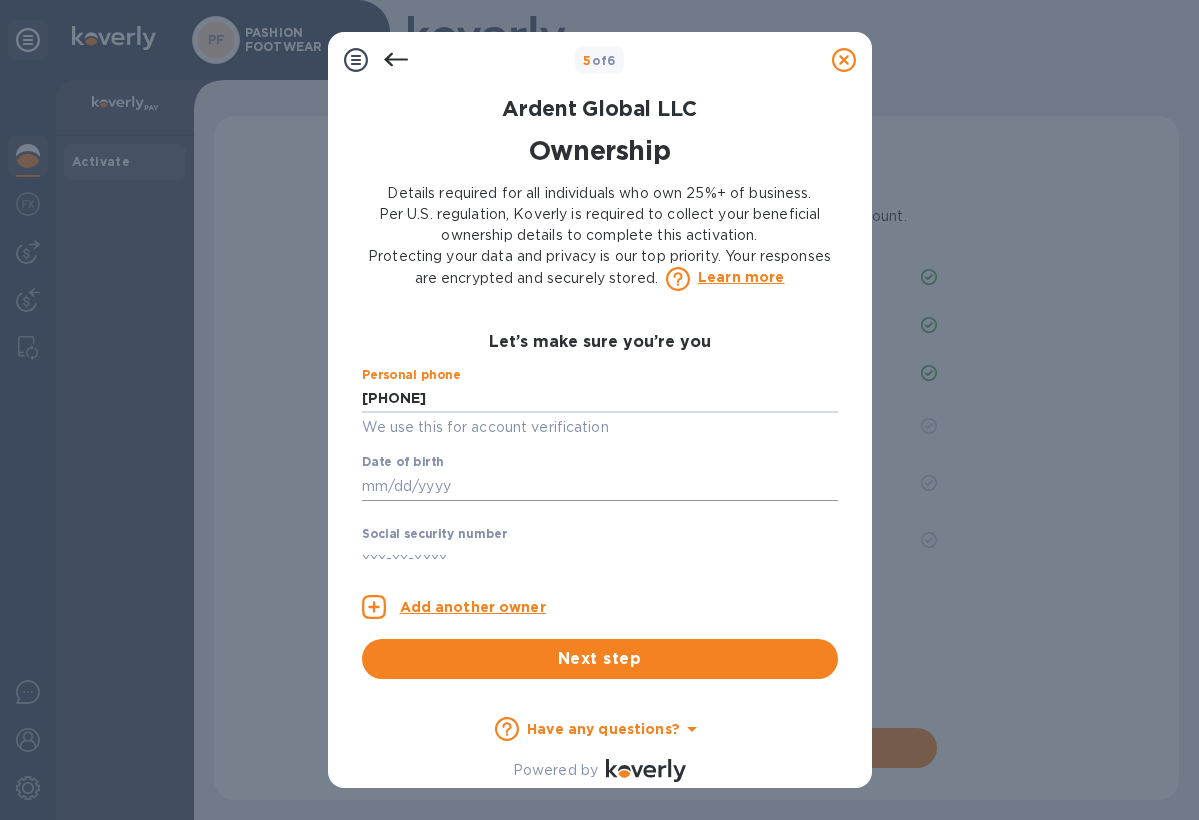type on "***41" 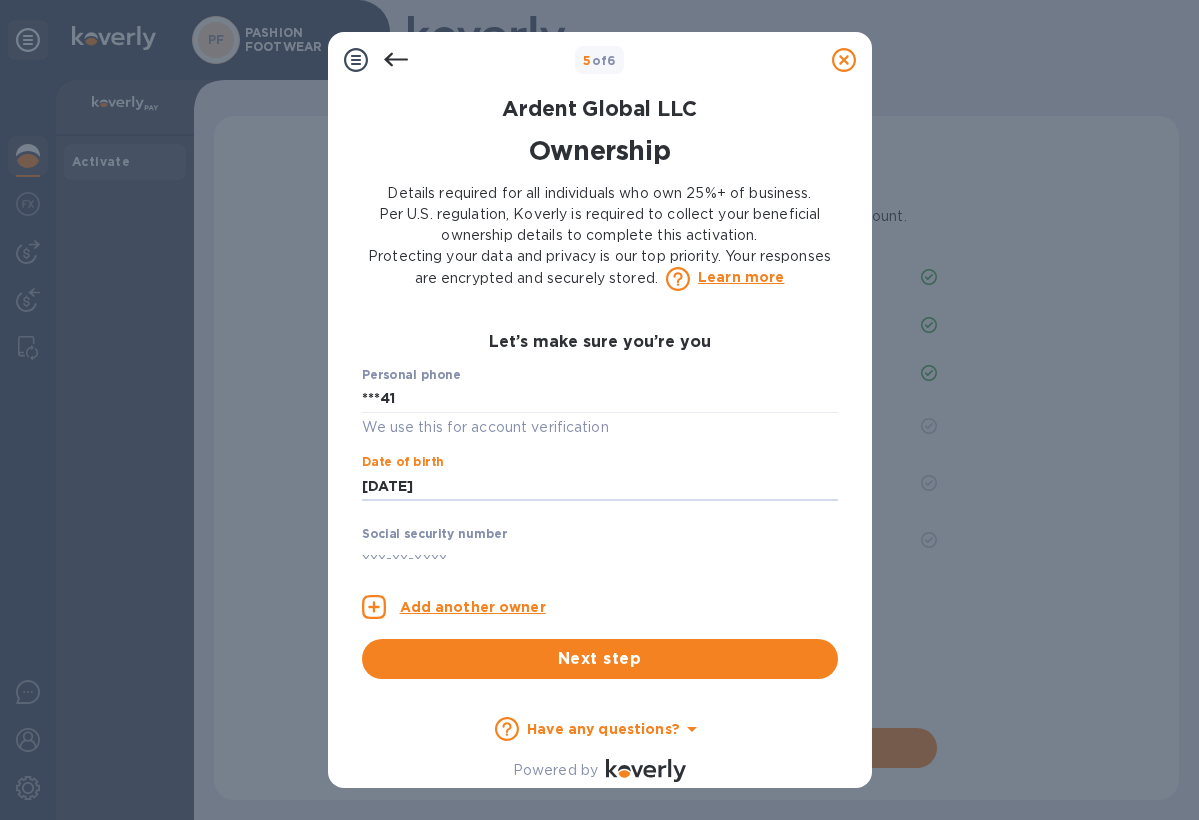 type on "***[NUMBER]" 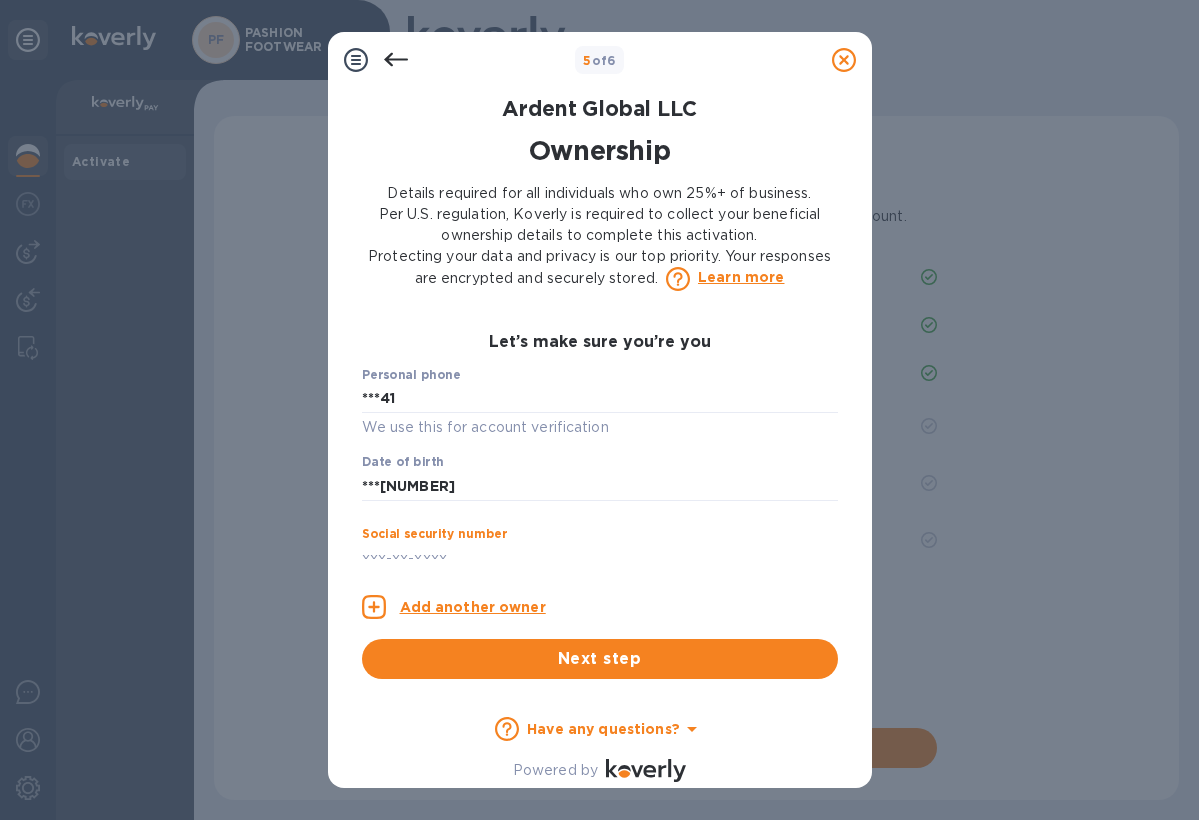 click at bounding box center (600, 558) 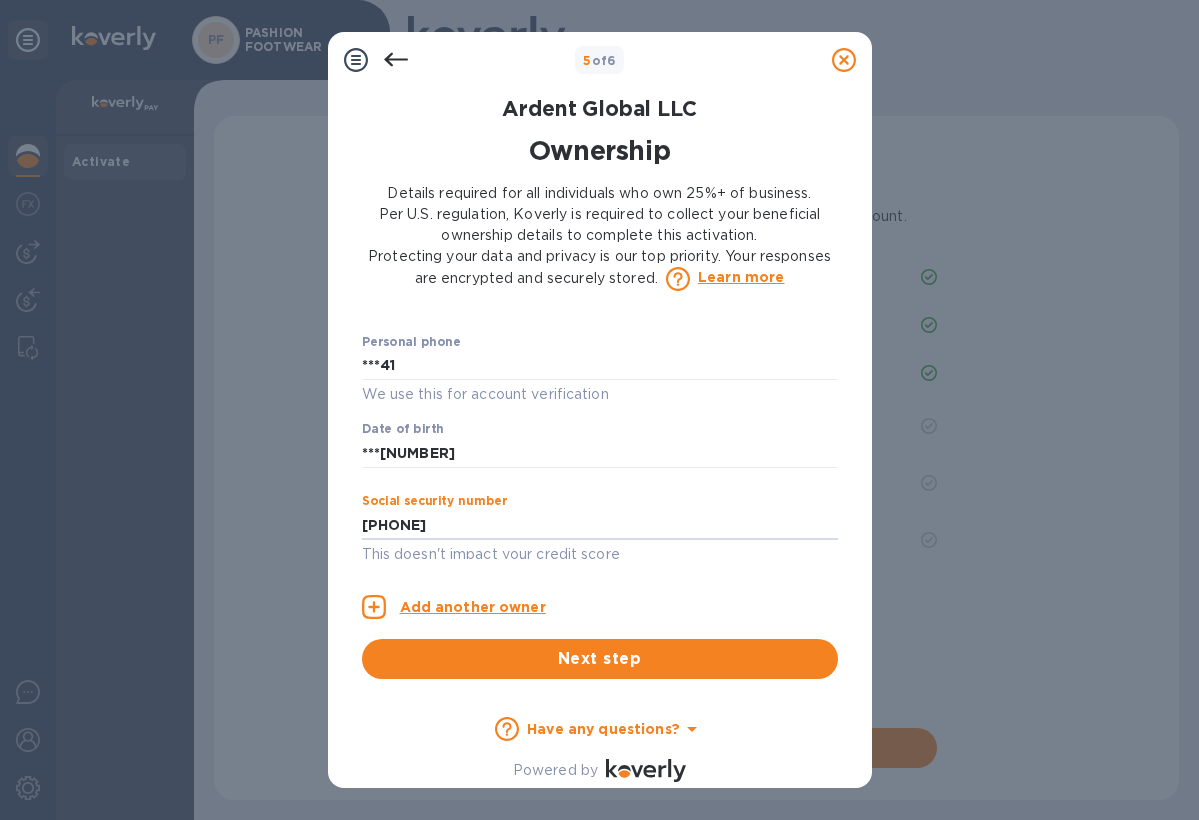 scroll, scrollTop: 1051, scrollLeft: 0, axis: vertical 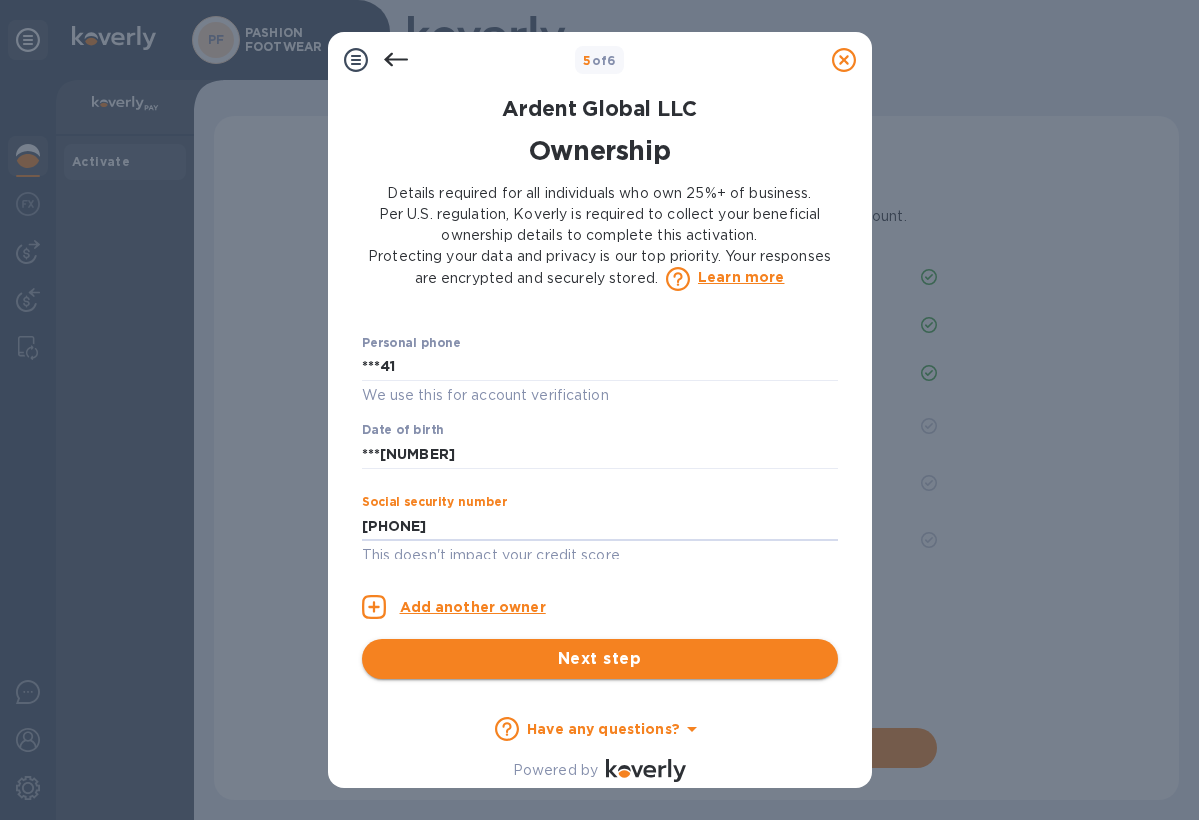 type on "***[NUMBER]" 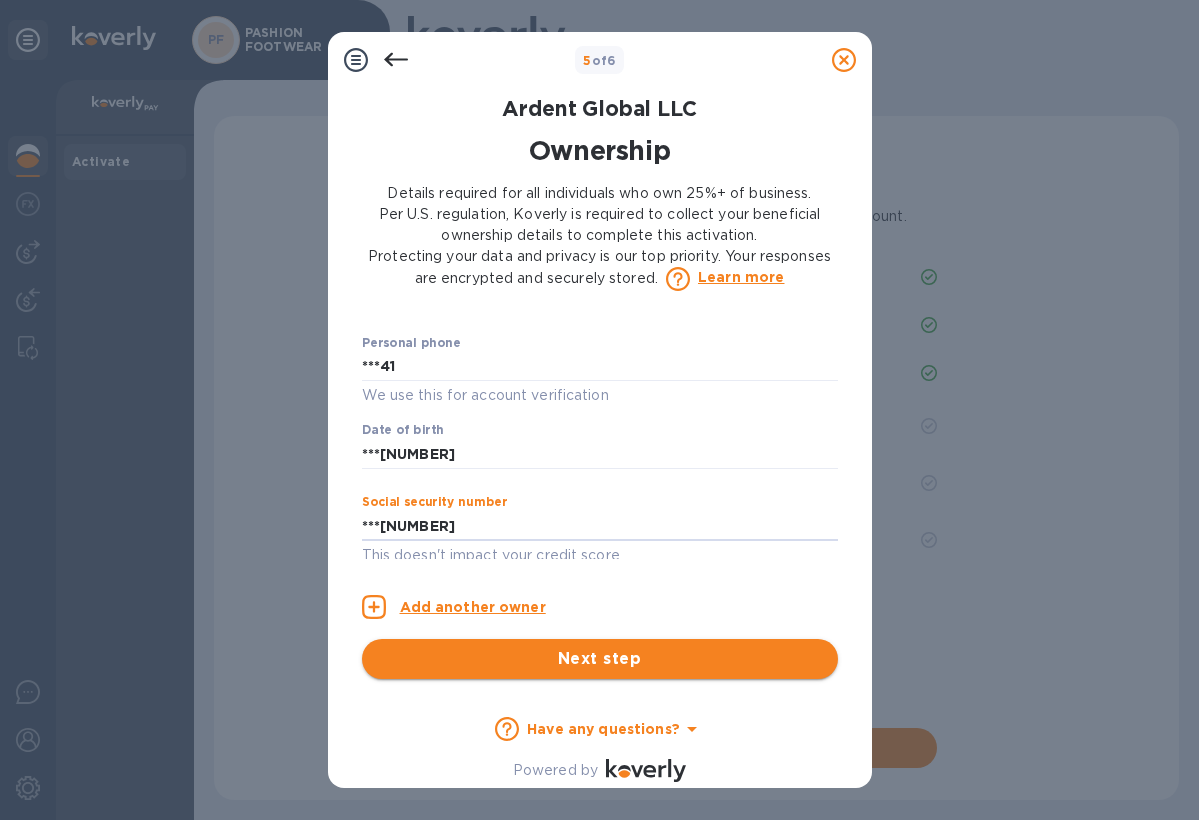 click on "Next step" at bounding box center (600, 659) 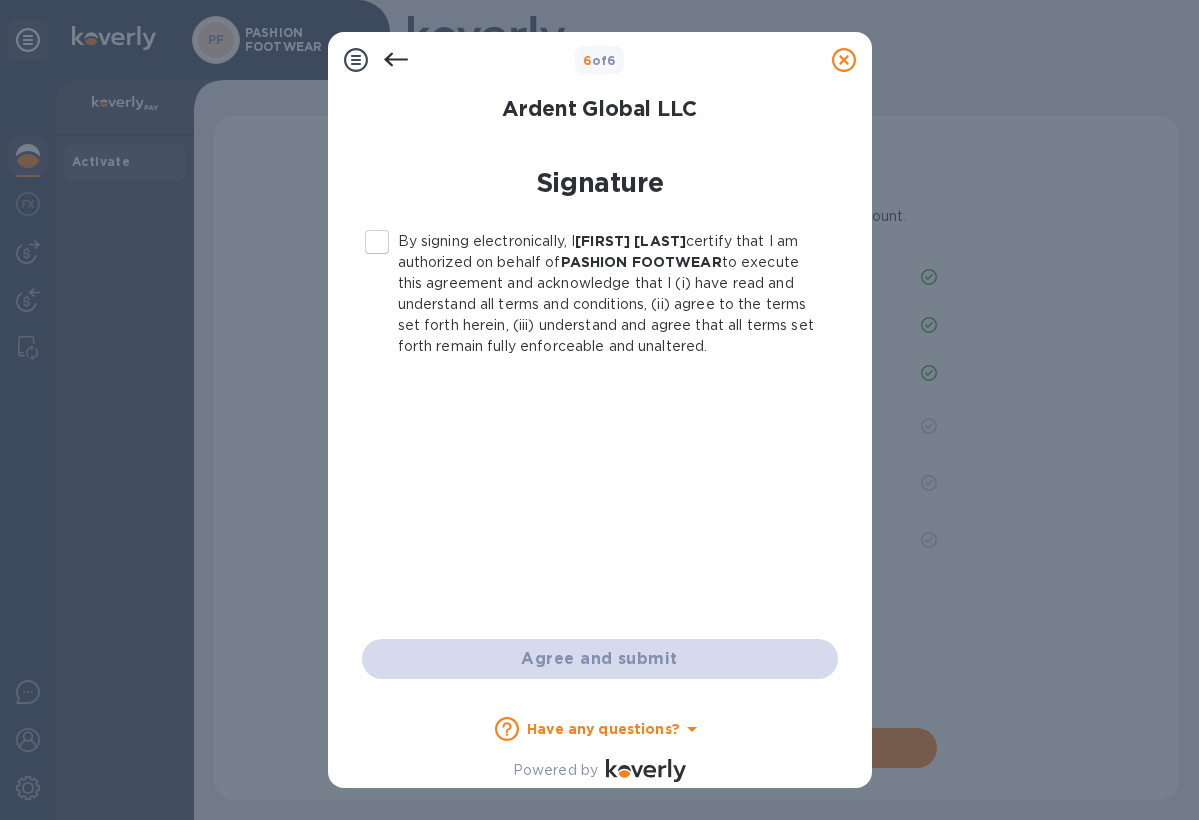 click on "By signing electronically, I [FIRST] [LAST] certify that I am authorized on behalf of PASHION FOOTWEAR to execute this agreement and acknowledge that I (i) have read and understand all terms and conditions, (ii) agree to the terms set forth herein, (iii) understand and agree that all terms set forth remain fully enforceable and unaltered." at bounding box center [377, 242] 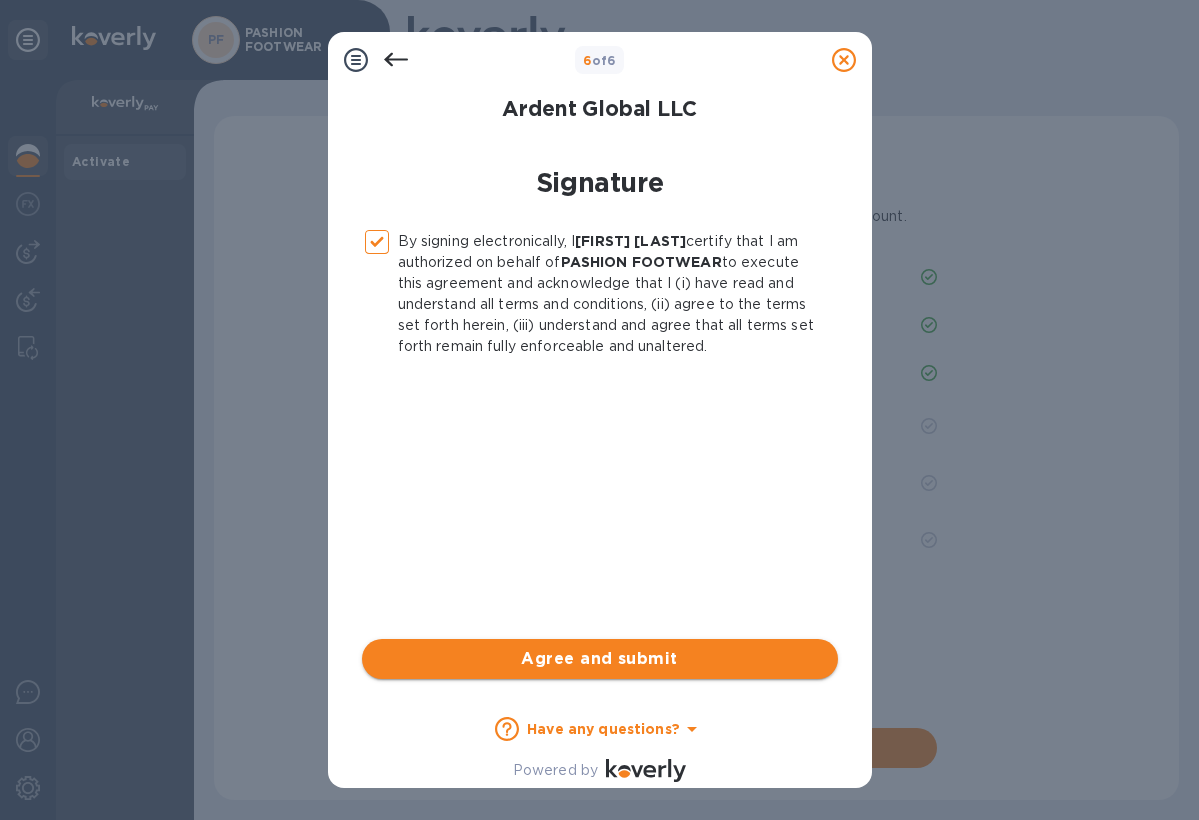 click on "Agree and submit" at bounding box center [600, 659] 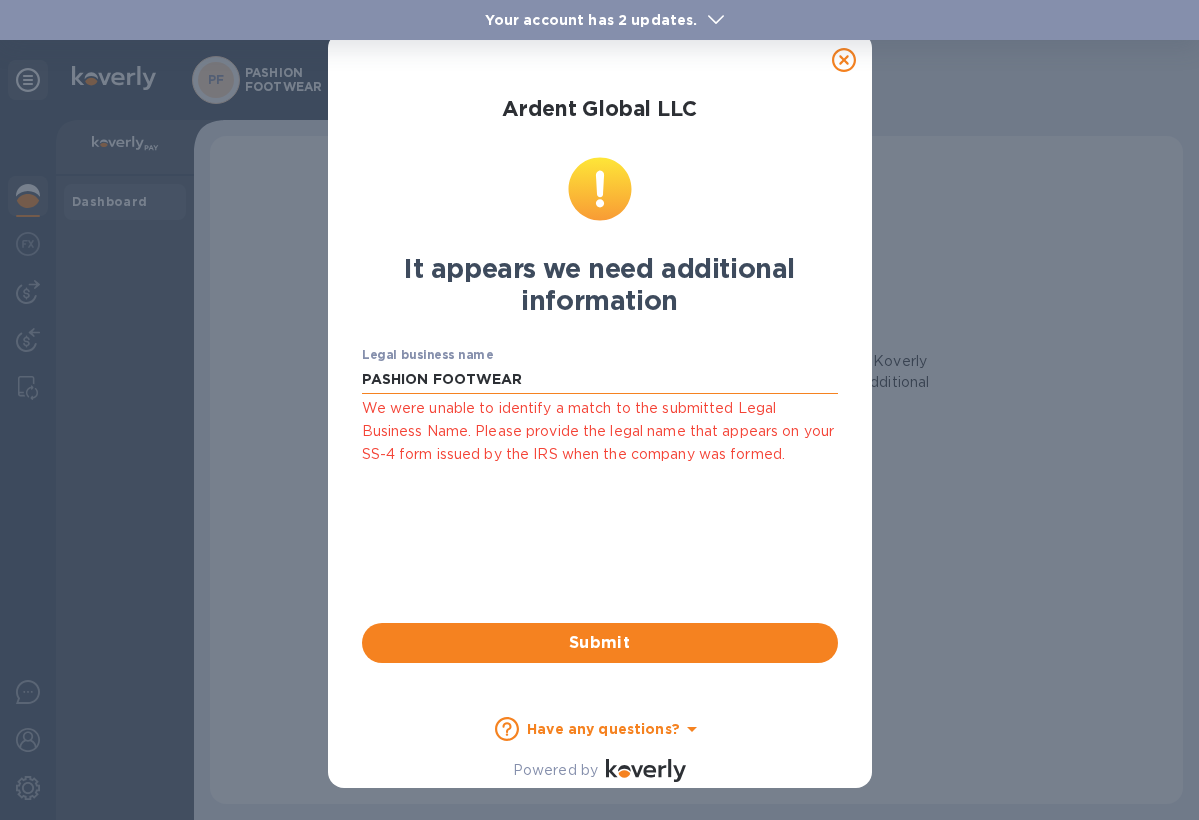 click on "PASHION FOOTWEAR" at bounding box center (600, 379) 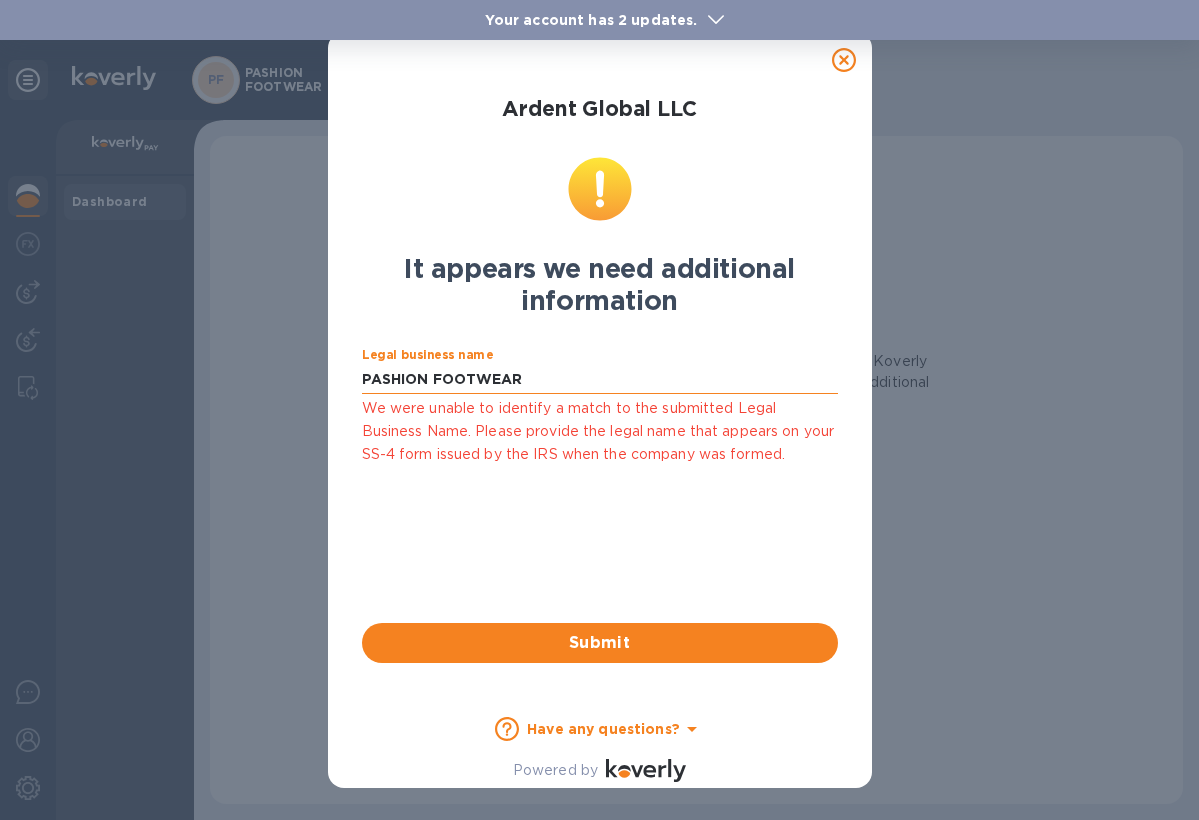 click on "PASHION FOOTWEAR" at bounding box center [600, 379] 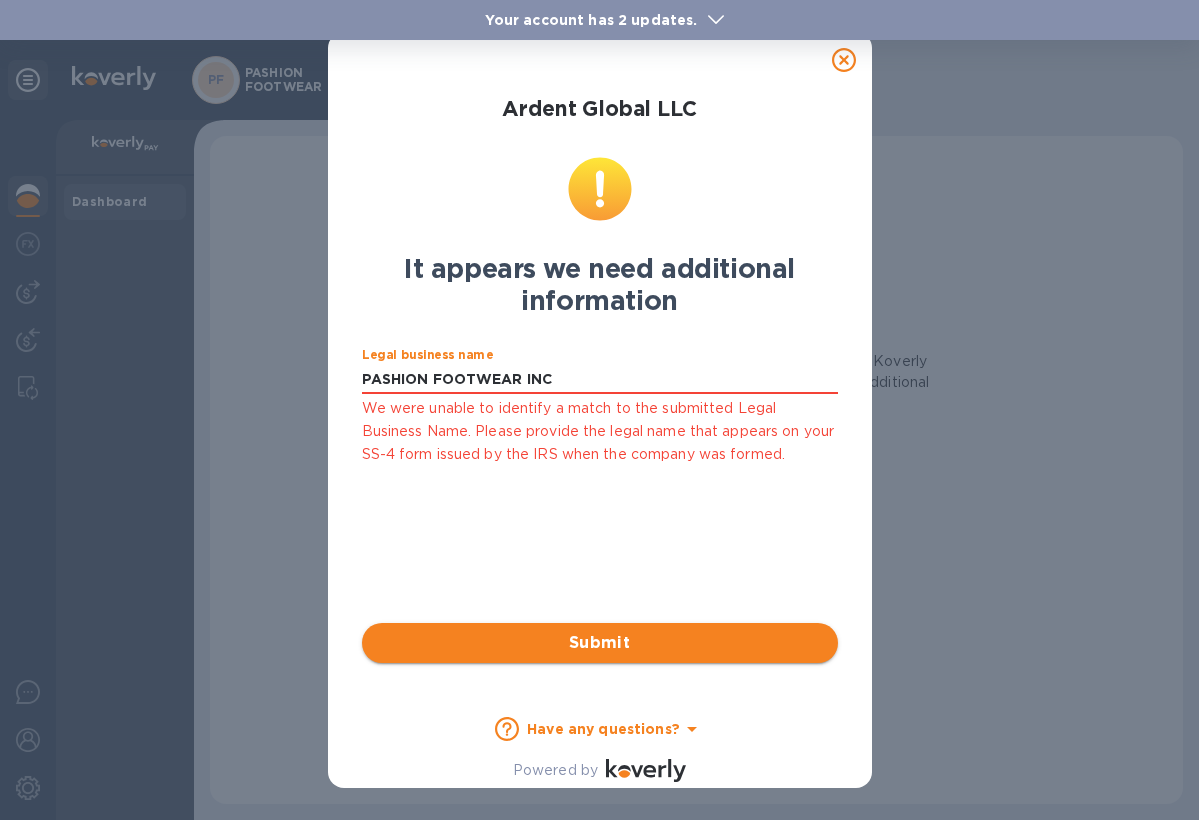 type on "PASHION FOOTWEAR INC" 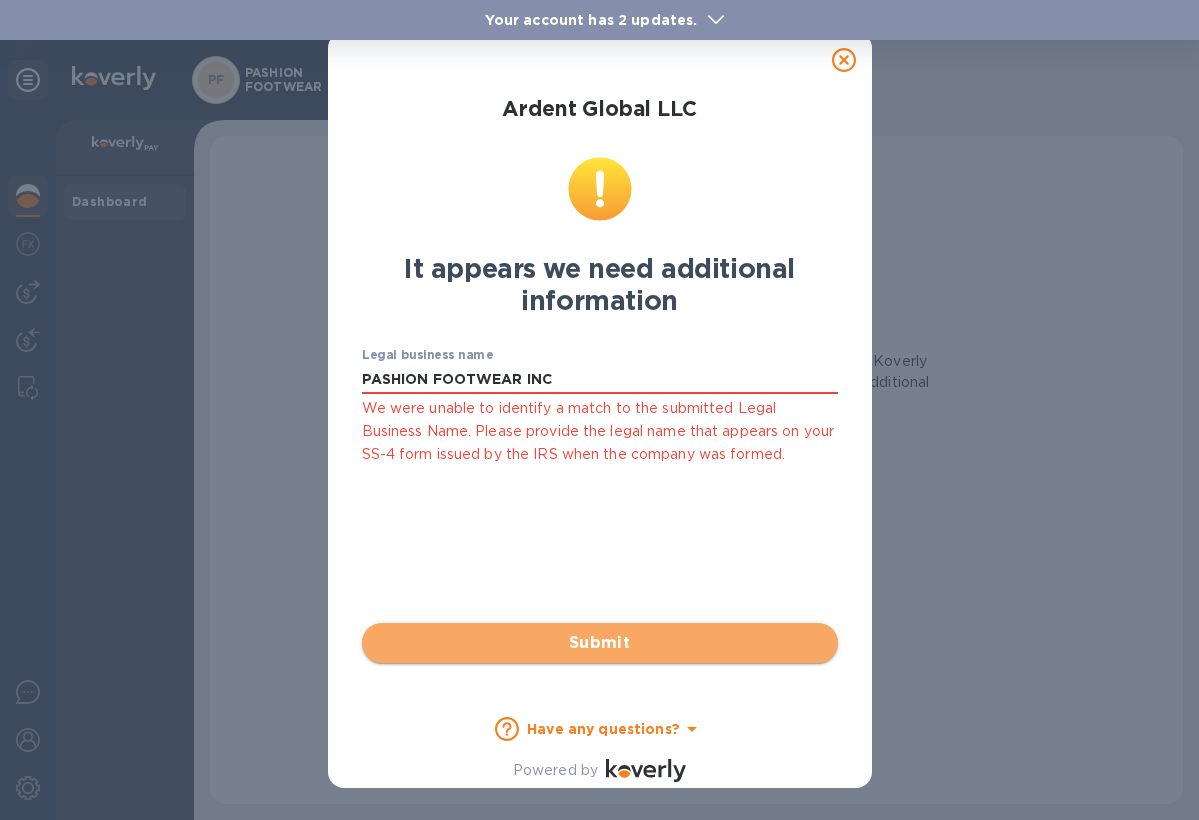 click on "Submit" at bounding box center [600, 643] 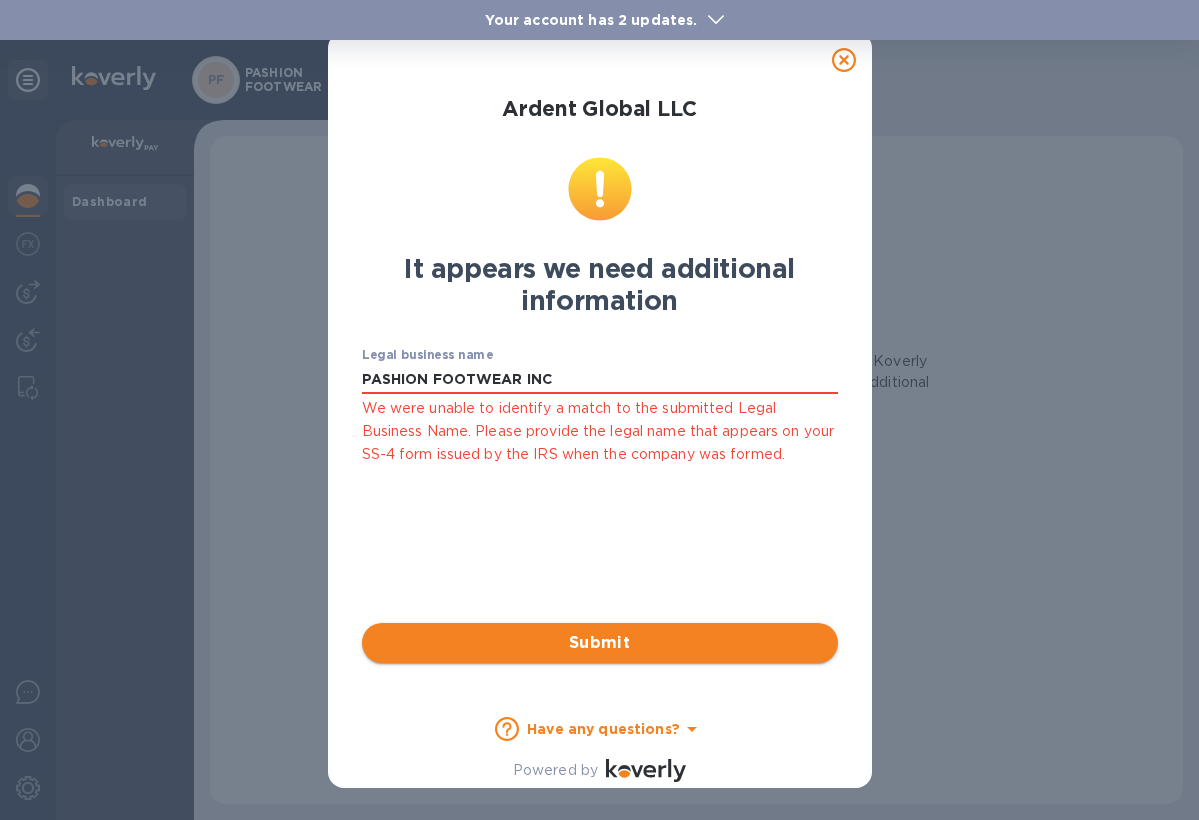 click on "Submit" at bounding box center (600, 643) 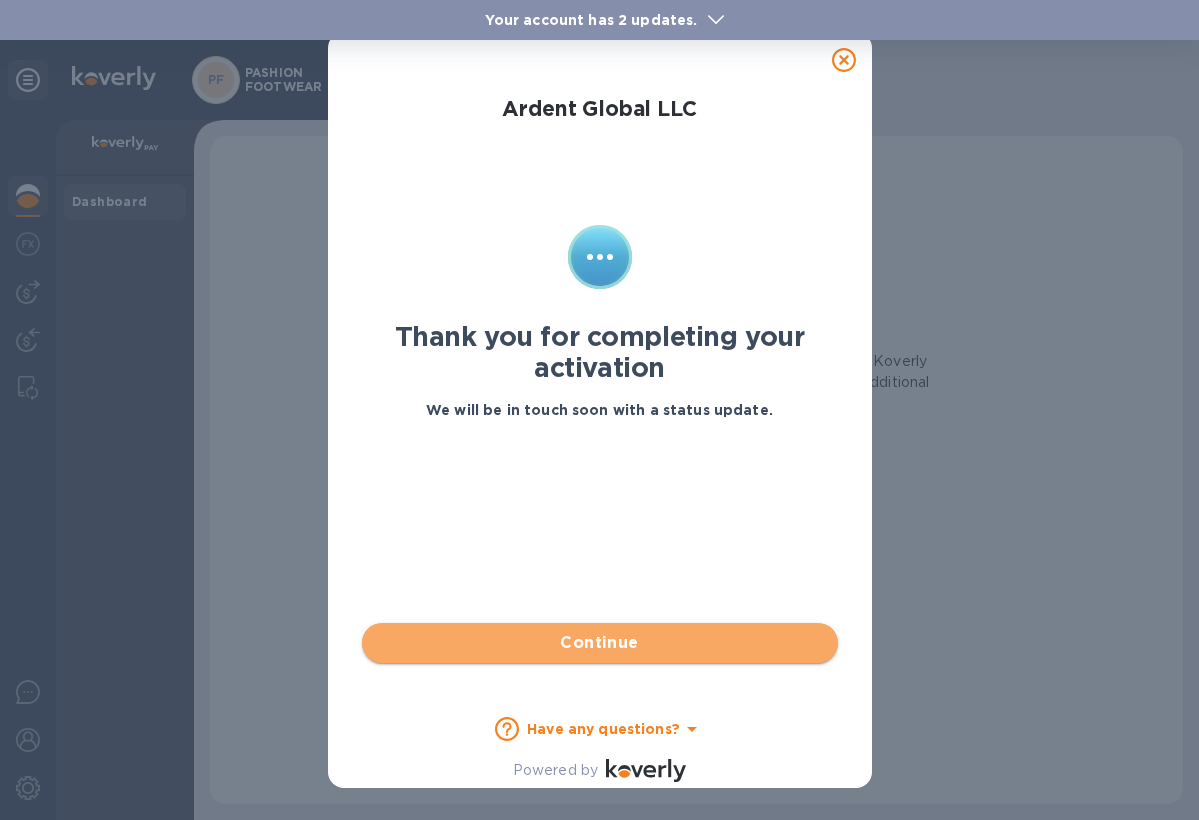 click on "Continue" at bounding box center (600, 643) 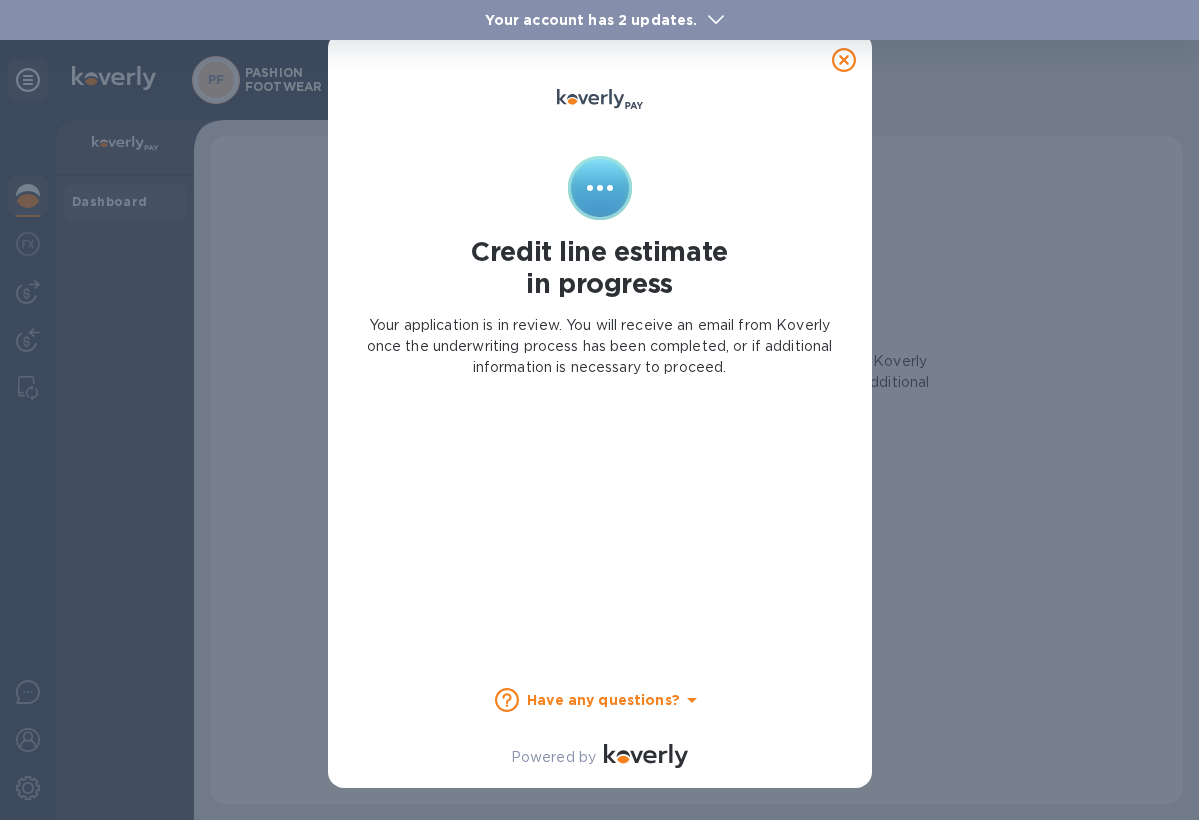 scroll, scrollTop: 0, scrollLeft: 0, axis: both 